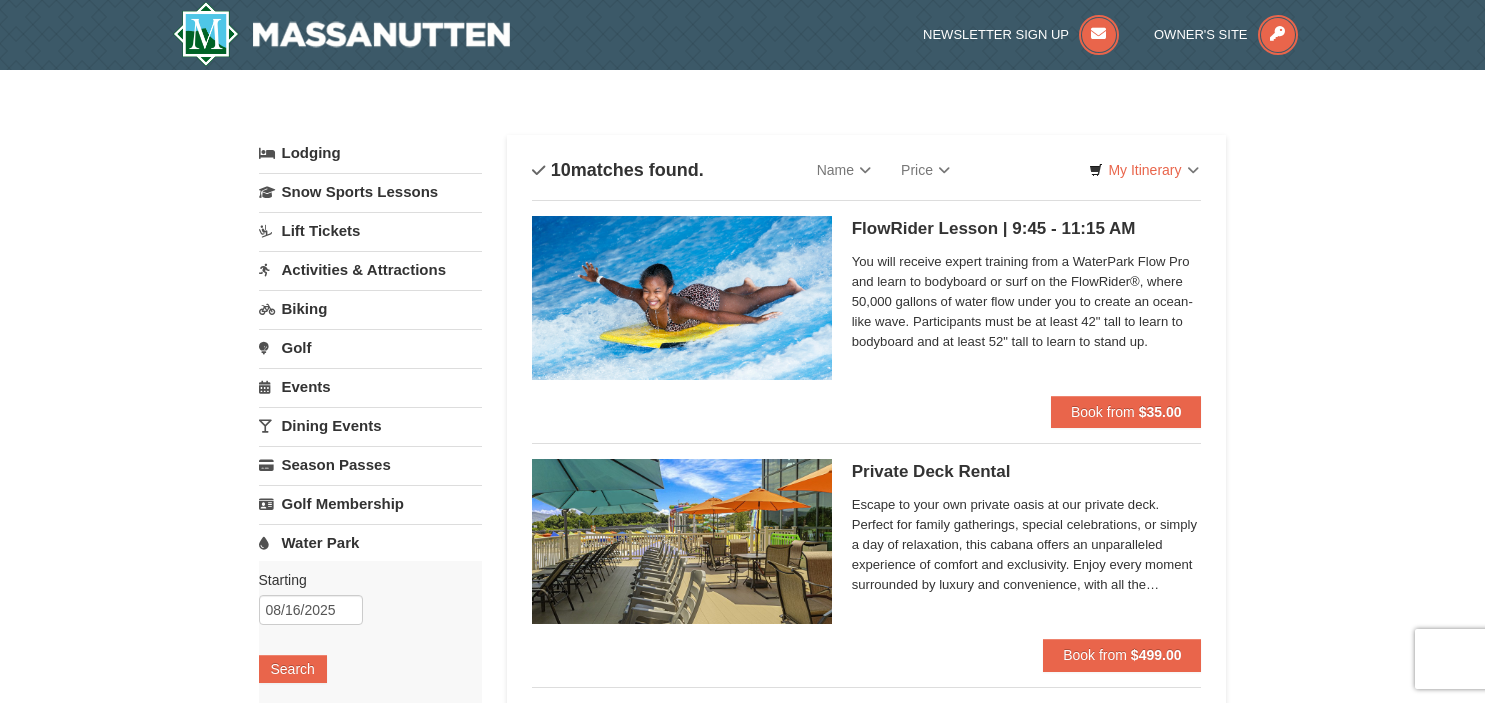 scroll, scrollTop: 0, scrollLeft: 0, axis: both 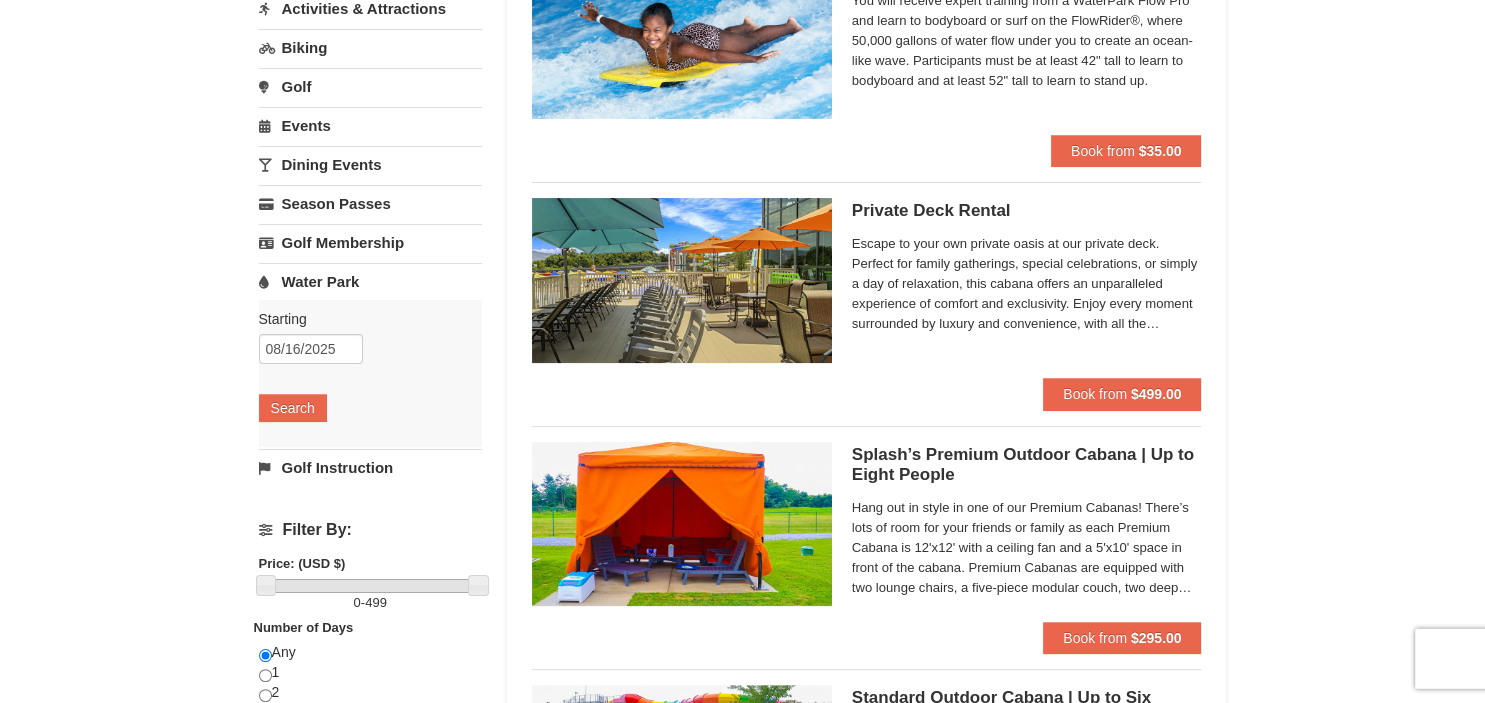click on "×
Categories
List
Filter
My Itinerary
Questions?  1-540-289-9441
Lodging
Arrival Please format dates MM/DD/YYYY Please format dates MM/DD/YYYY
08/16/2025
Departure Please format dates MM/DD/YYYY Please format dates MM/DD/YYYY
08/18/2025
2 0" at bounding box center (742, 1118) 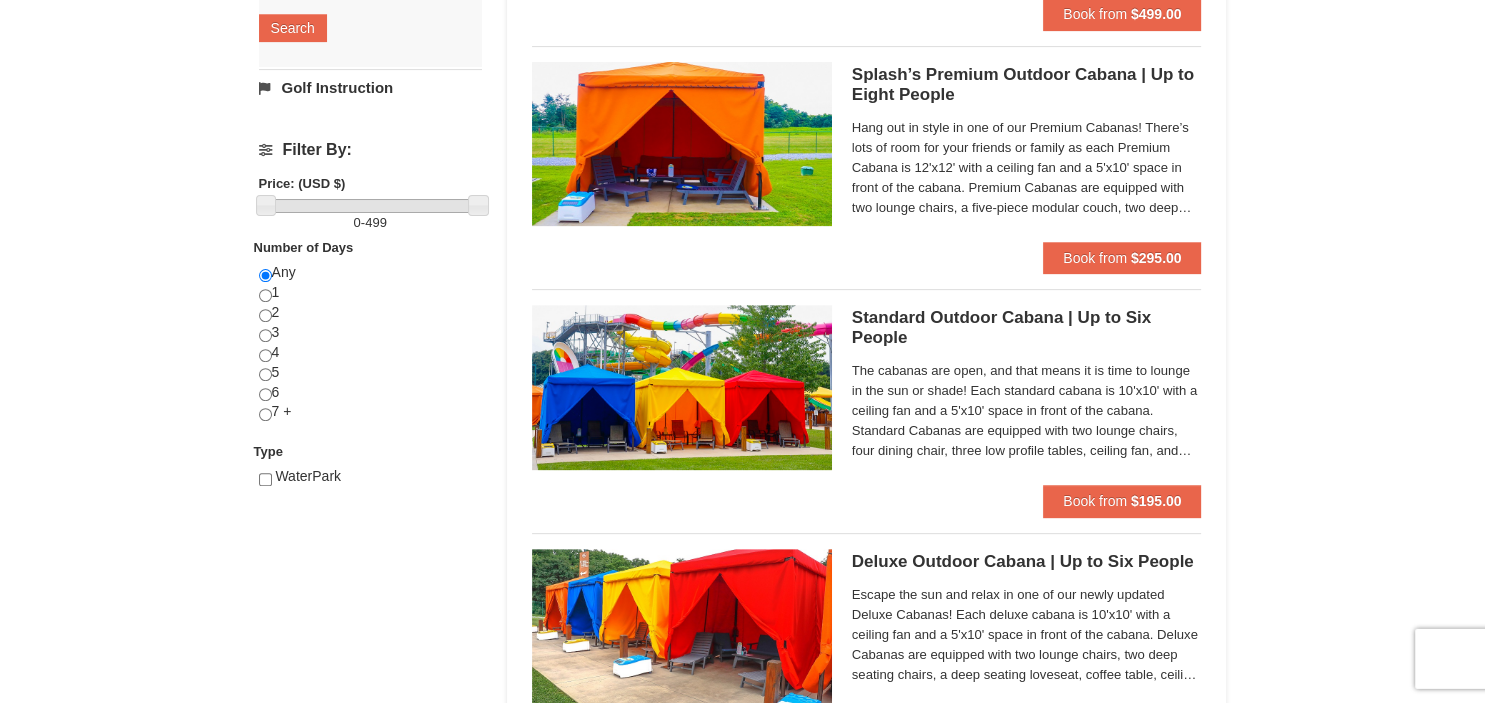 scroll, scrollTop: 656, scrollLeft: 0, axis: vertical 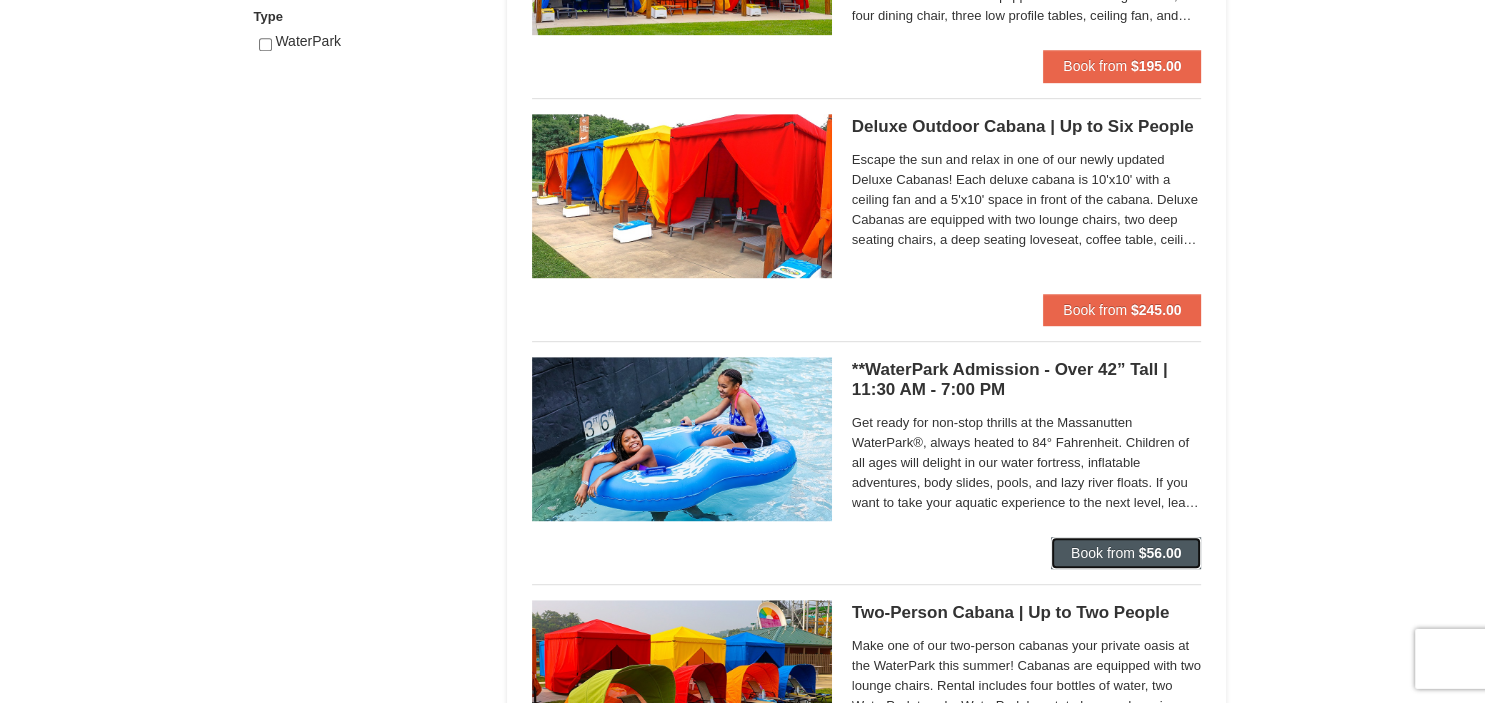 click on "$56.00" at bounding box center [1160, 553] 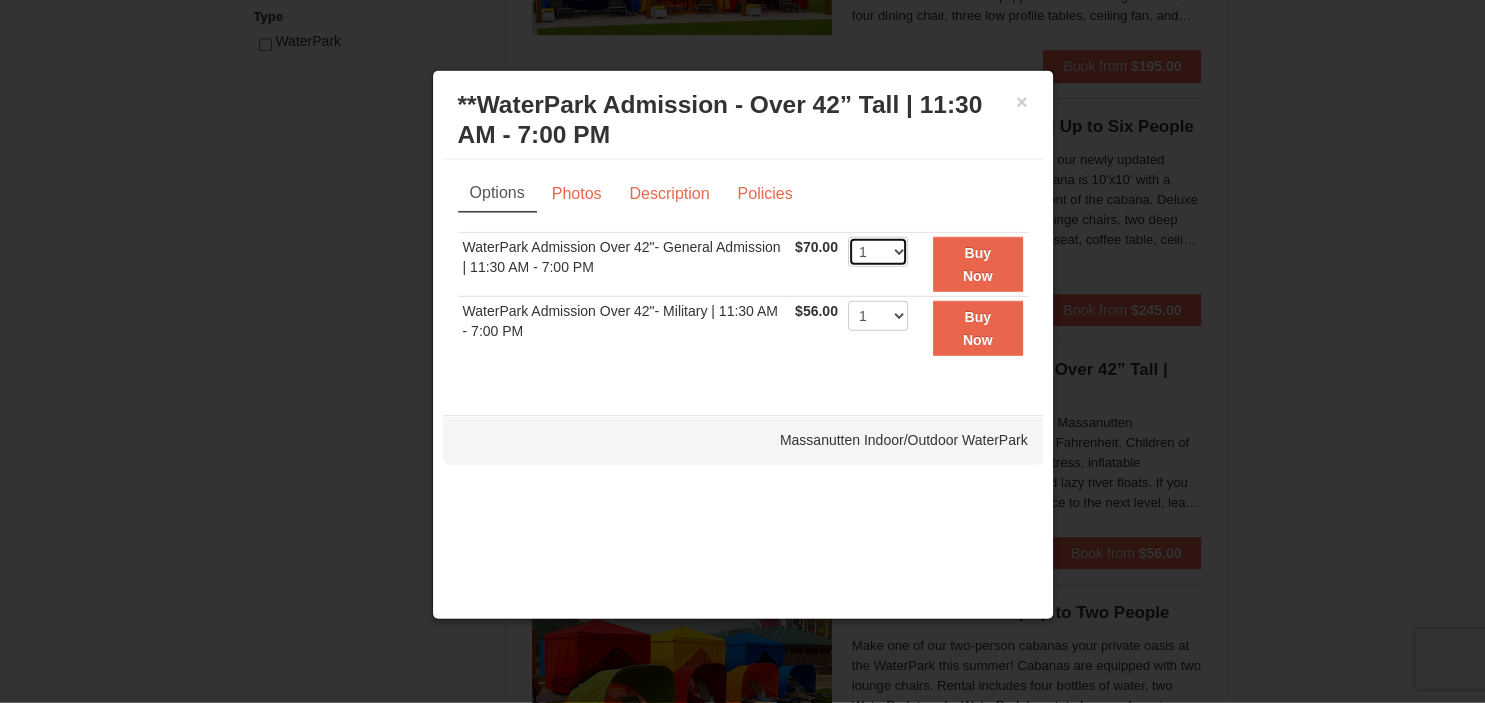 click on "1
2
3
4
5
6
7
8
9
10
11
12
13
14
15
16
17
18
19
20
21 22" at bounding box center [878, 252] 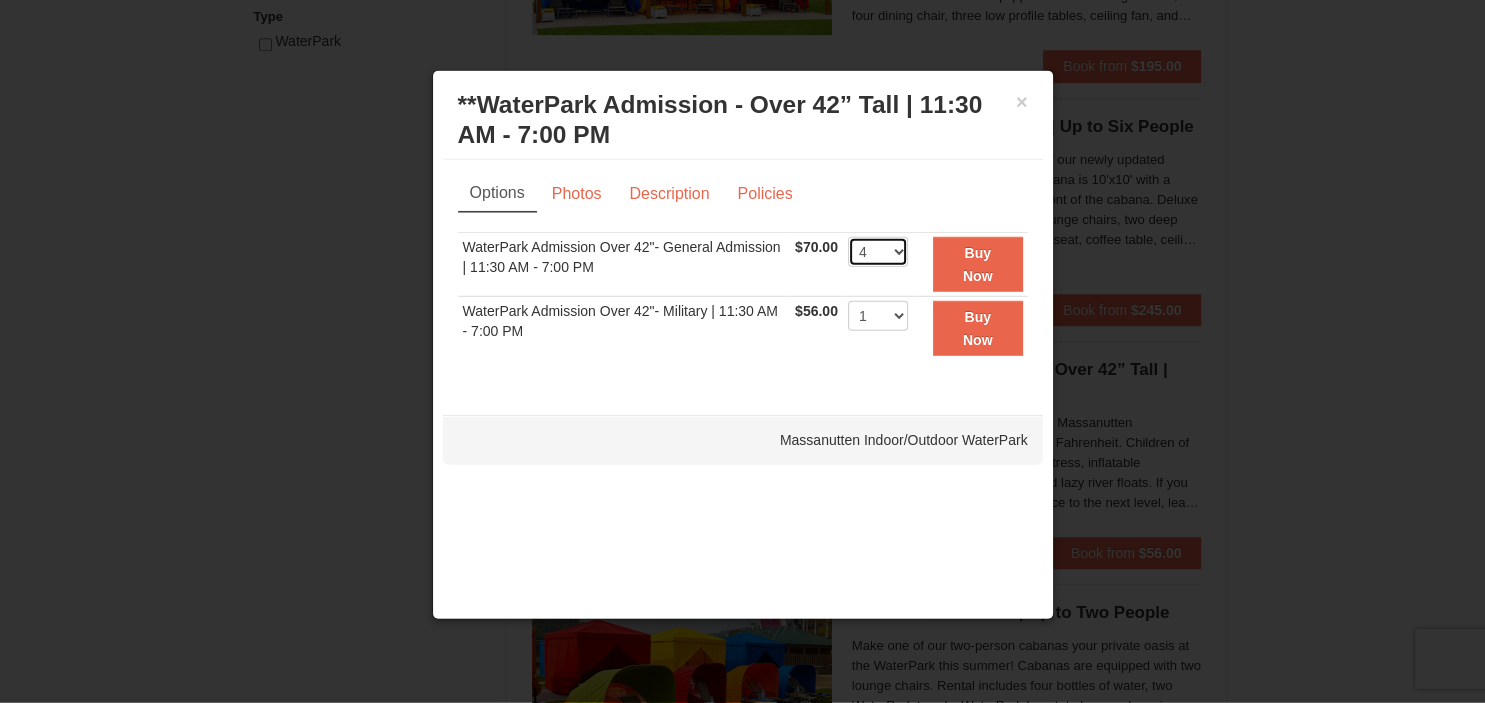 click on "4" at bounding box center [0, 0] 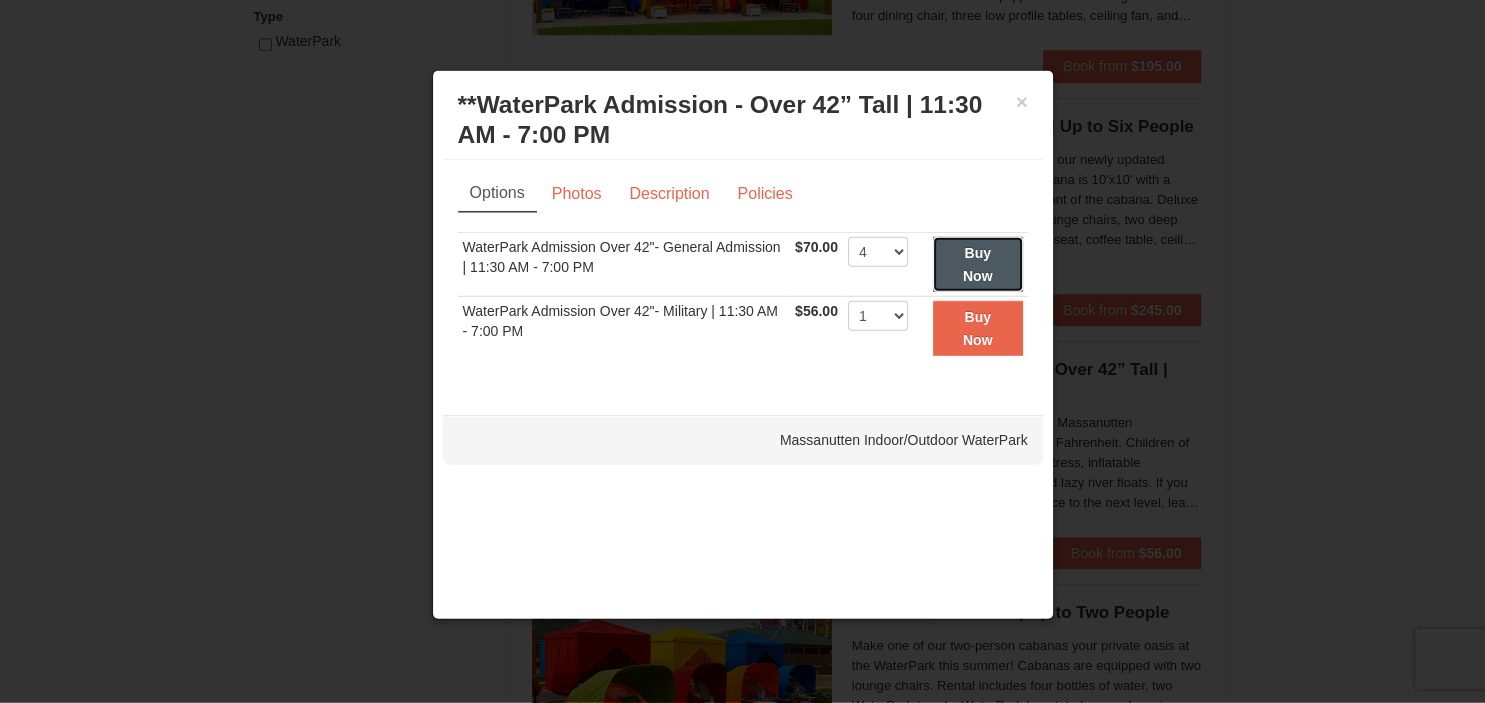 click on "Buy Now" at bounding box center [978, 264] 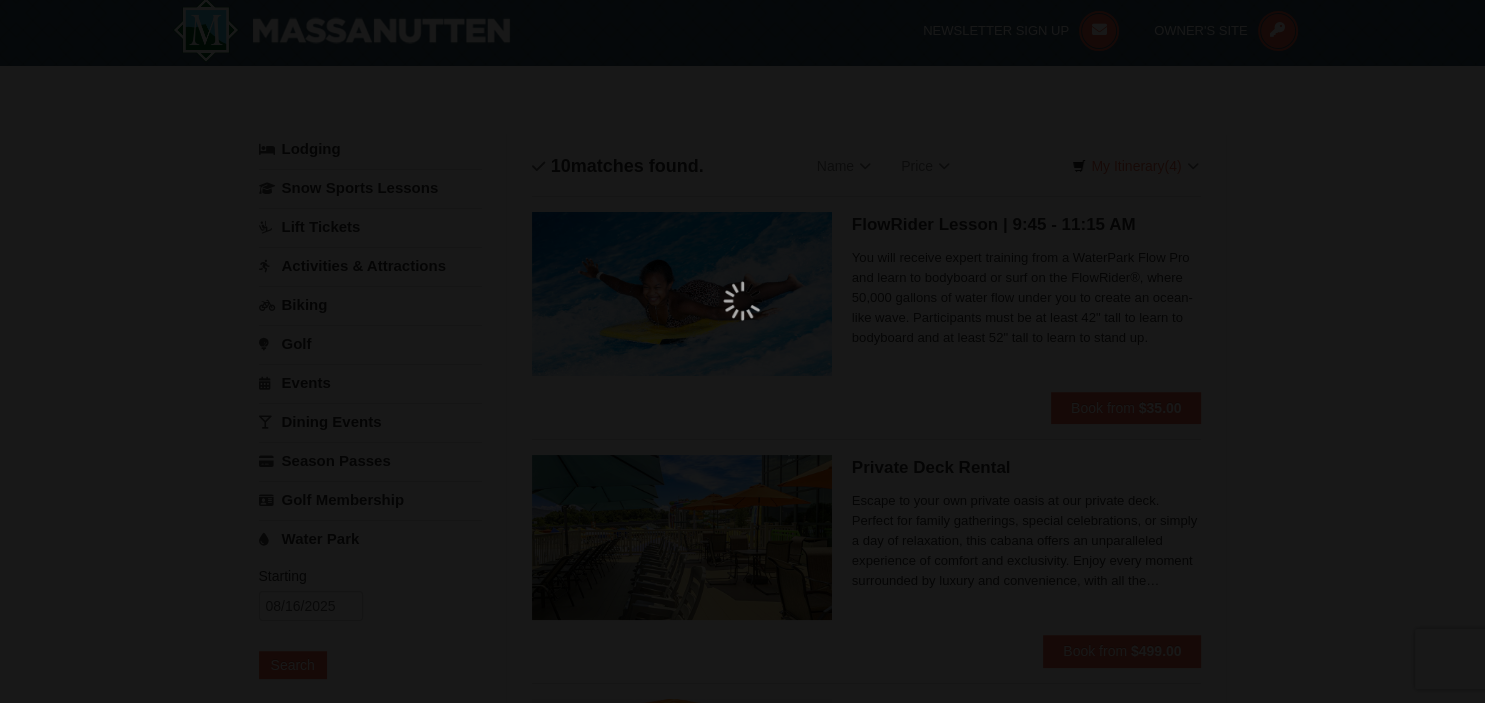 scroll, scrollTop: 6, scrollLeft: 0, axis: vertical 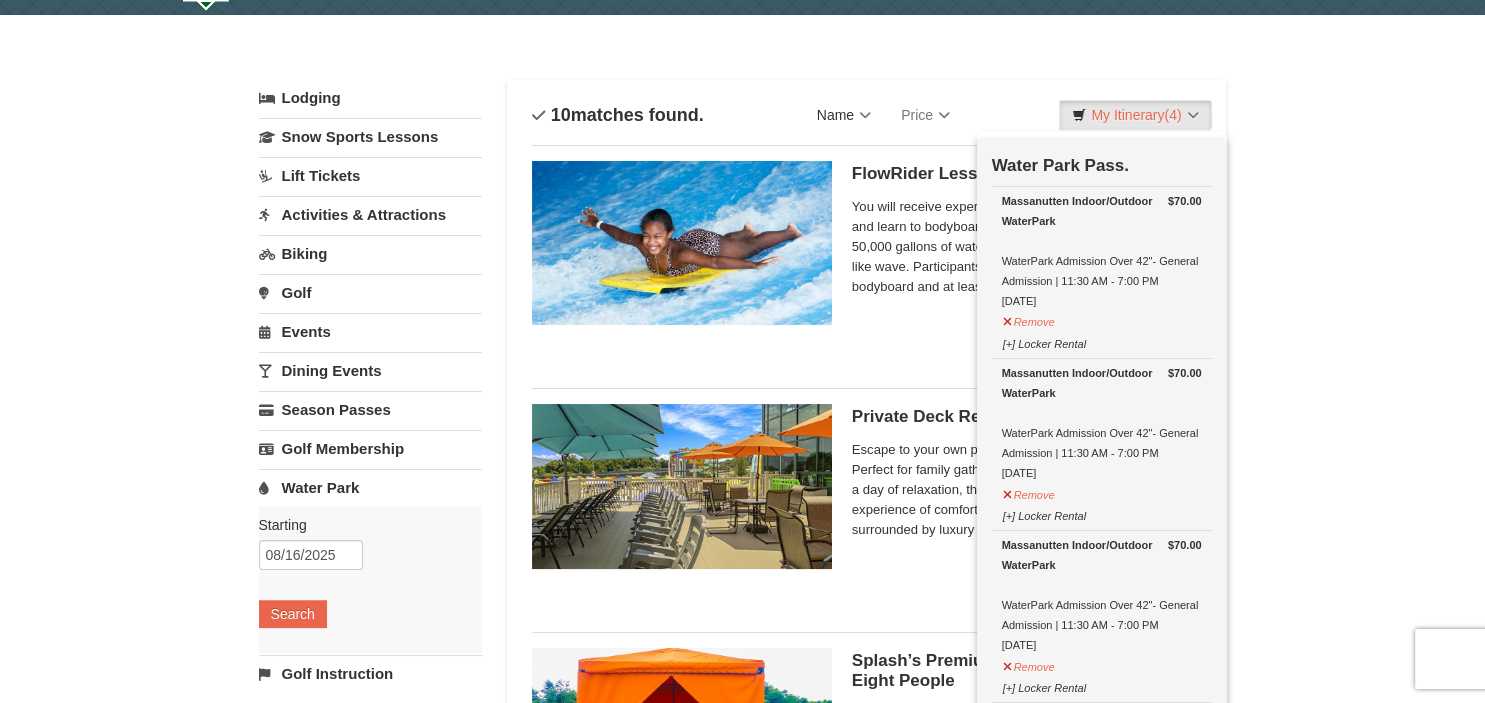 click on "Name" at bounding box center (844, 115) 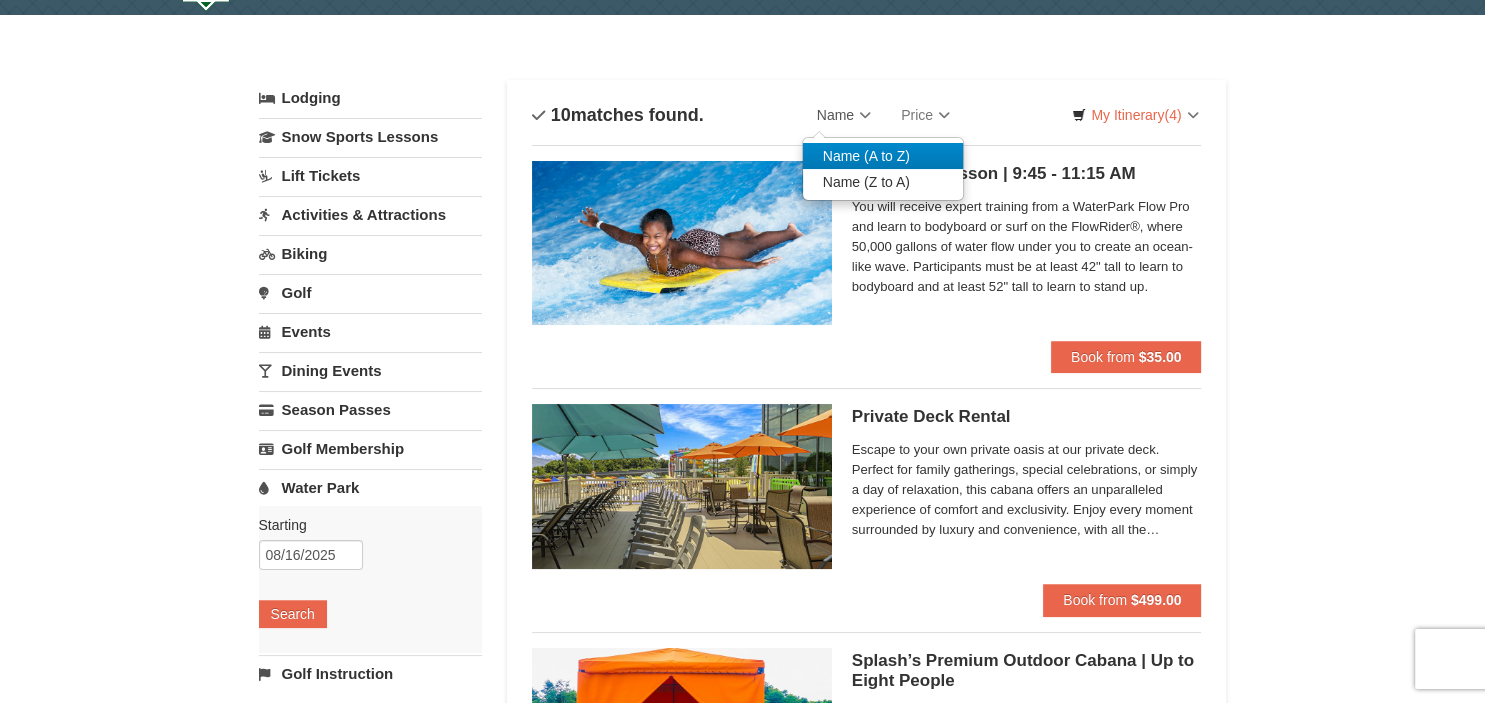 click on "Name (A to Z)" at bounding box center [883, 156] 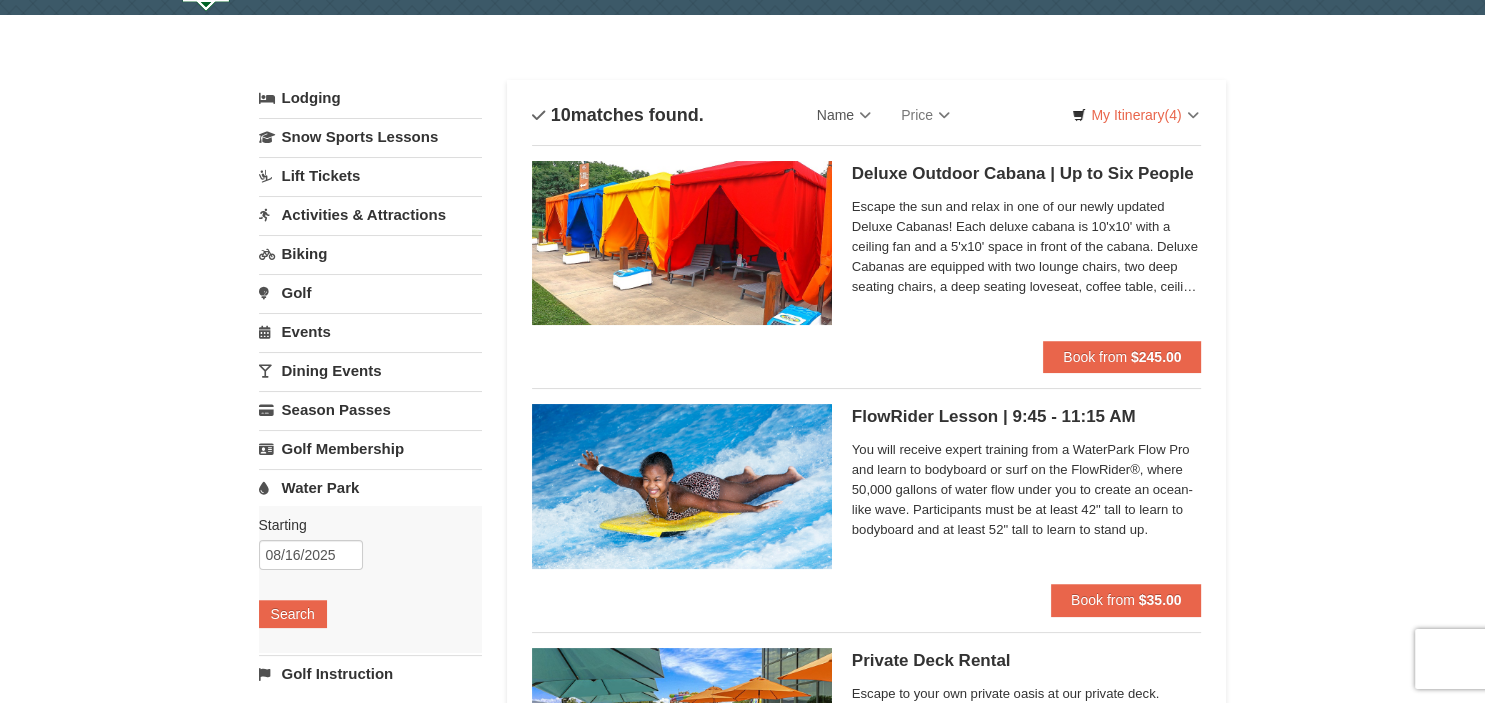 scroll, scrollTop: 0, scrollLeft: 0, axis: both 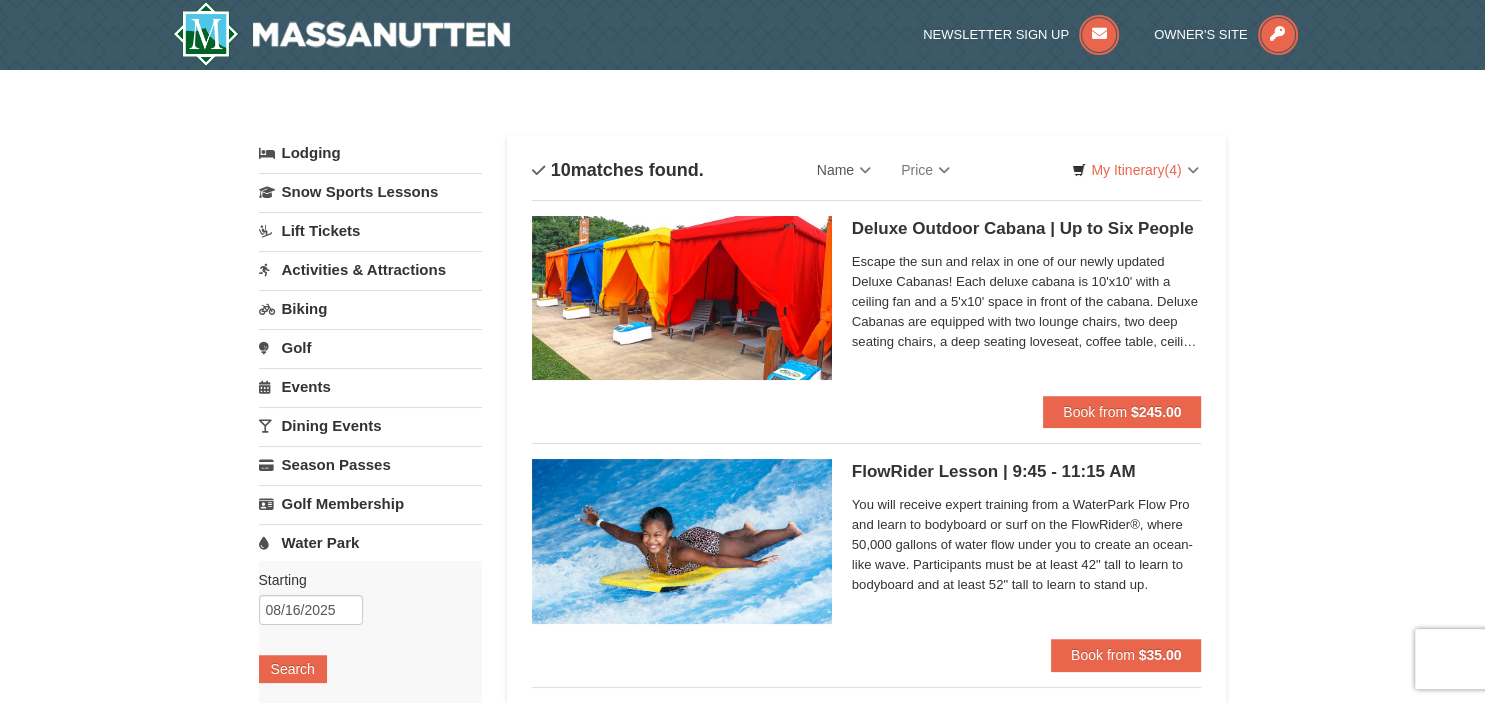 click on "Name" at bounding box center (844, 170) 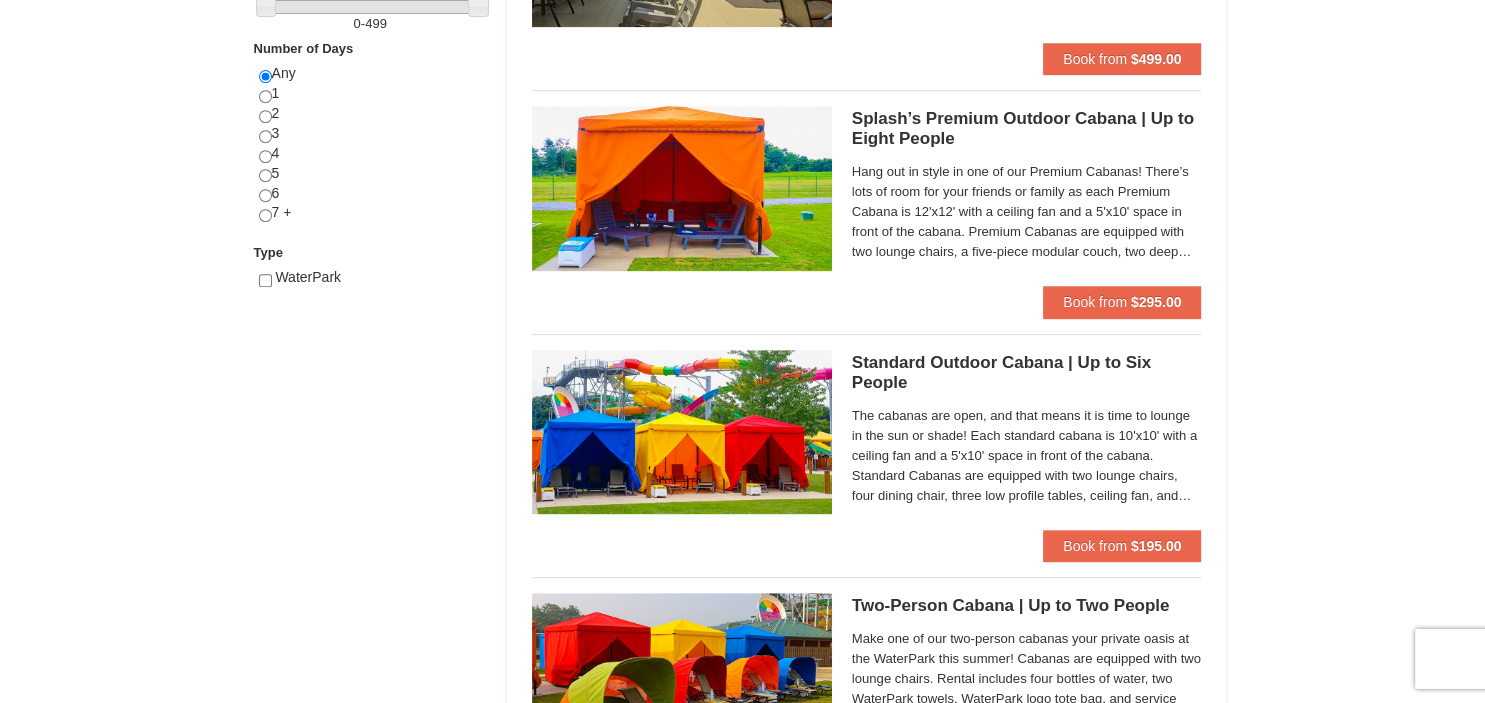 scroll, scrollTop: 992, scrollLeft: 0, axis: vertical 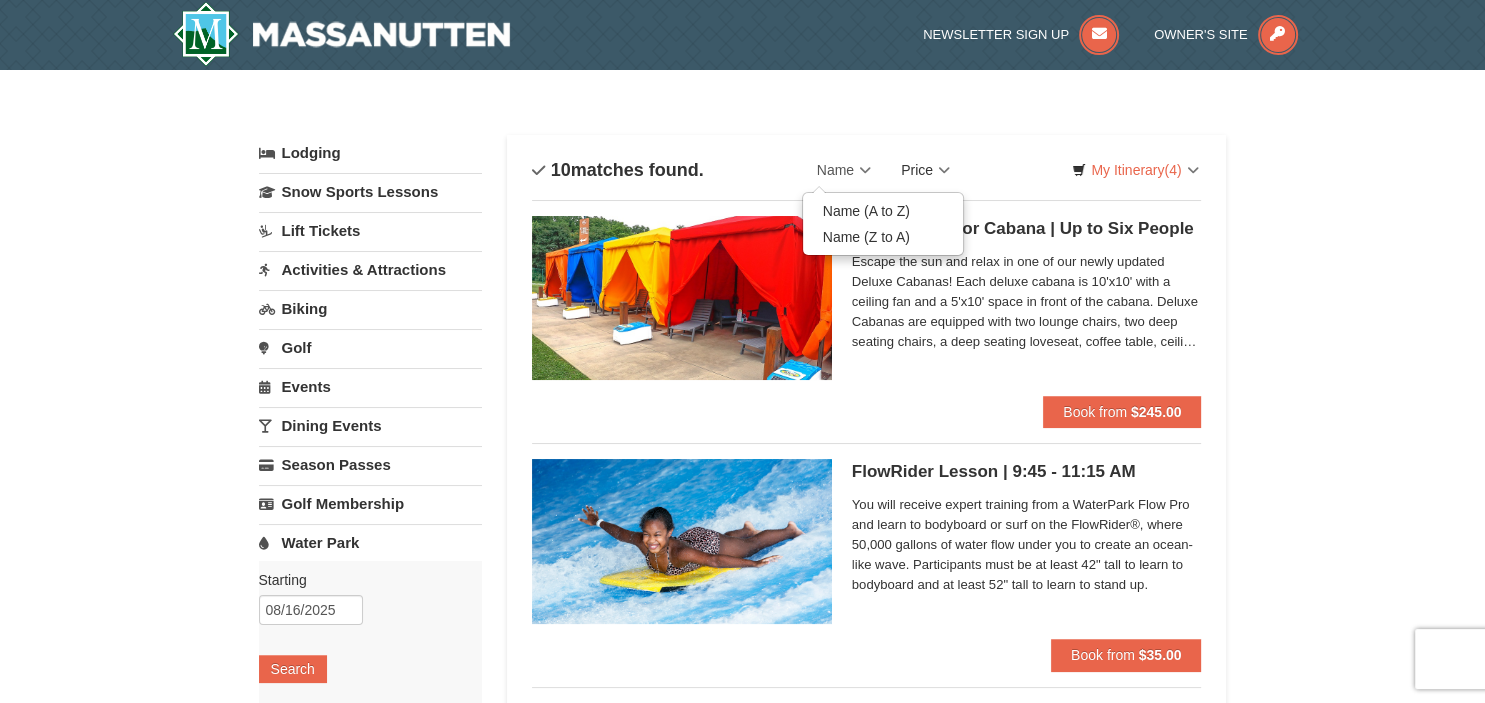click on "Price" at bounding box center (925, 170) 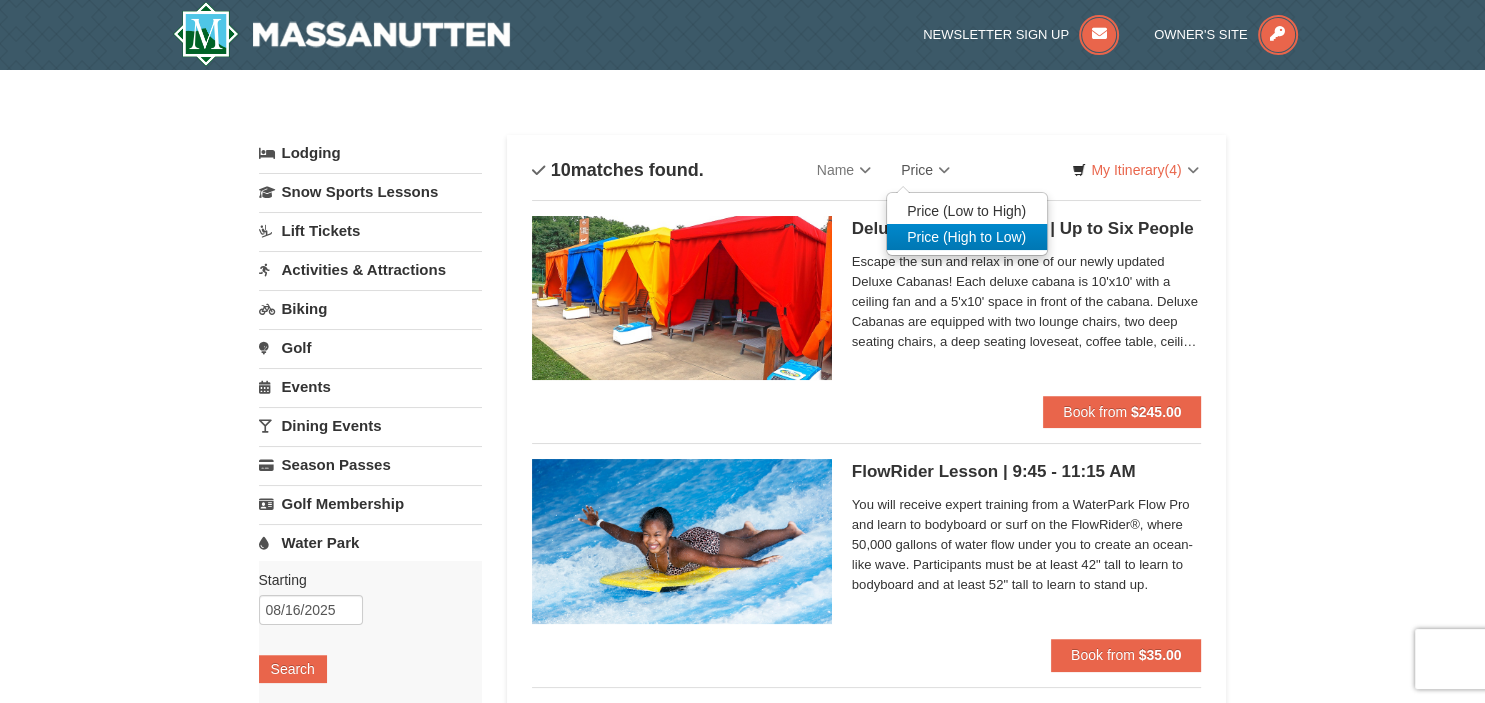 click on "Price (High to Low)" at bounding box center [967, 237] 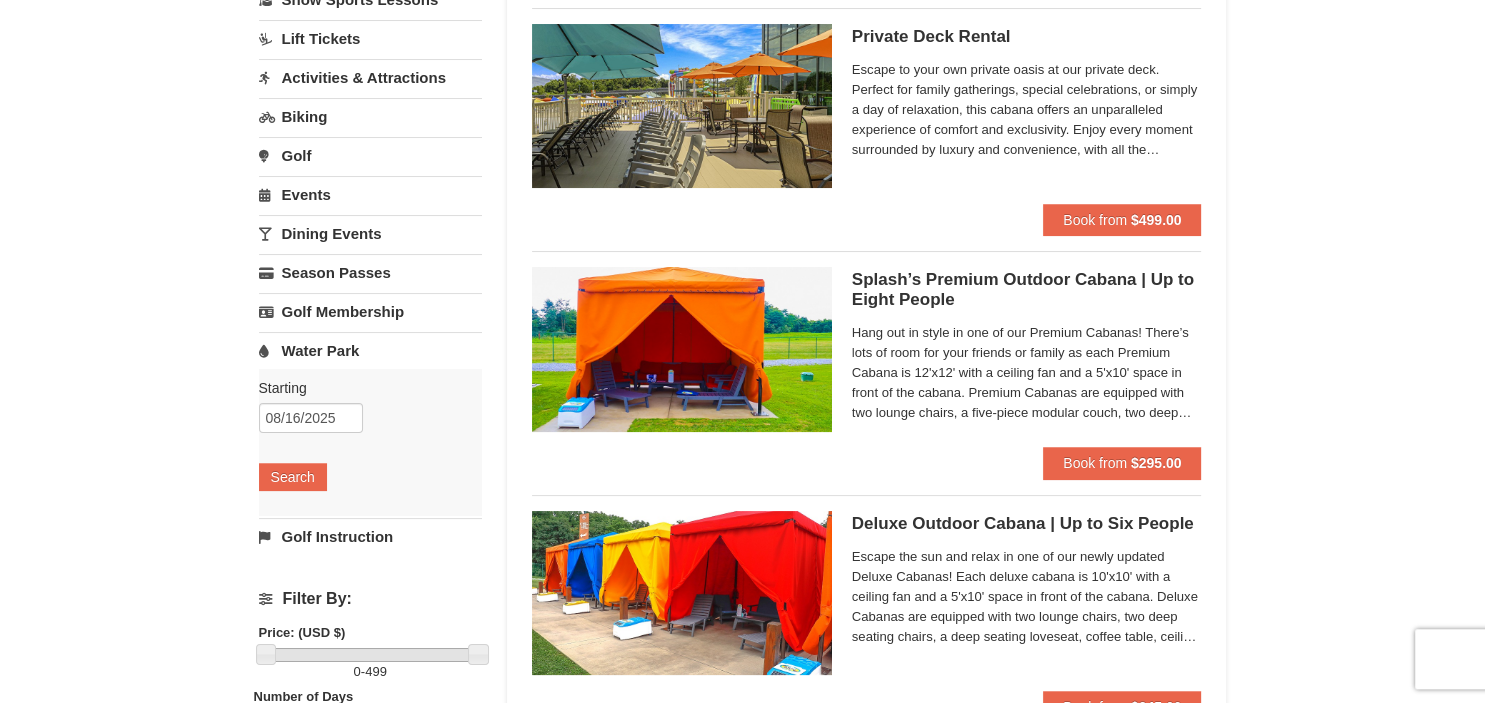 scroll, scrollTop: 195, scrollLeft: 0, axis: vertical 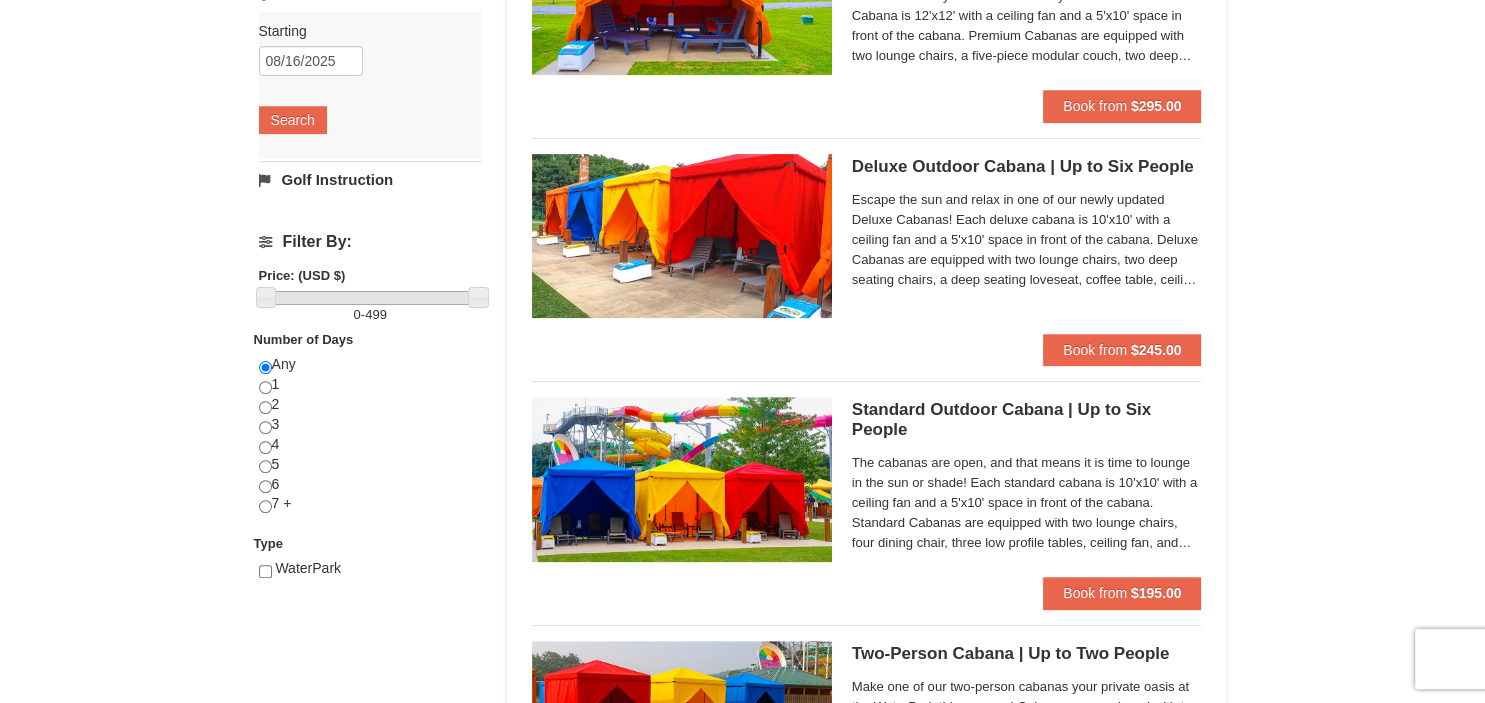 click on "Escape the sun and relax in one of our newly updated Deluxe Cabanas! Each deluxe cabana is 10'x10' with a ceiling fan and a 5'x10' space in front of the cabana. Deluxe Cabanas are equipped with two lounge chairs, two deep seating chairs, a deep seating loveseat, coffee table, ceiling fan, and electric service. Rental also includes 12 bottles of water, three WaterPark towels, WaterPark logo tote bag, $30 Diamond Jim’s Arcade card, and service from our friendly cabana hosts. There is a maximum number of six guests per cabana." at bounding box center [1027, 240] 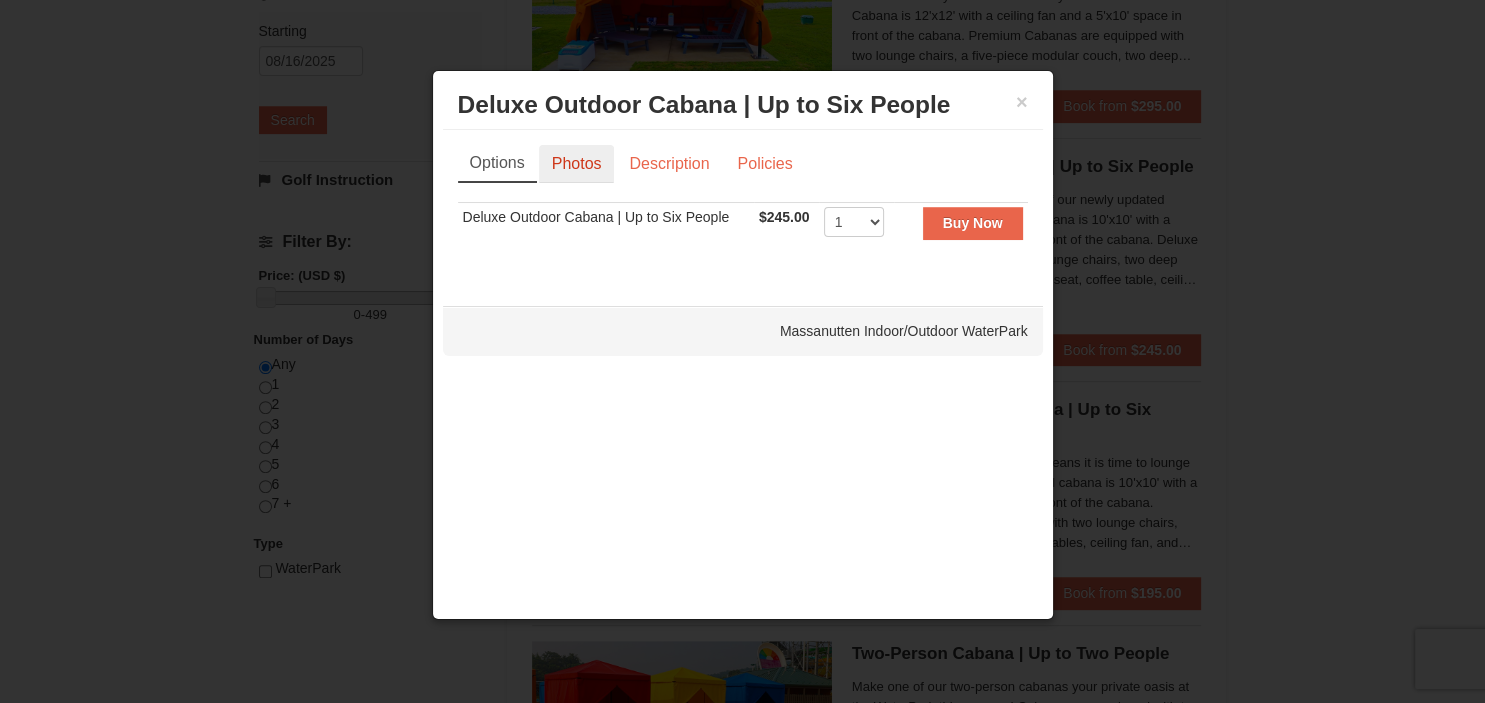 click on "Photos" at bounding box center [577, 164] 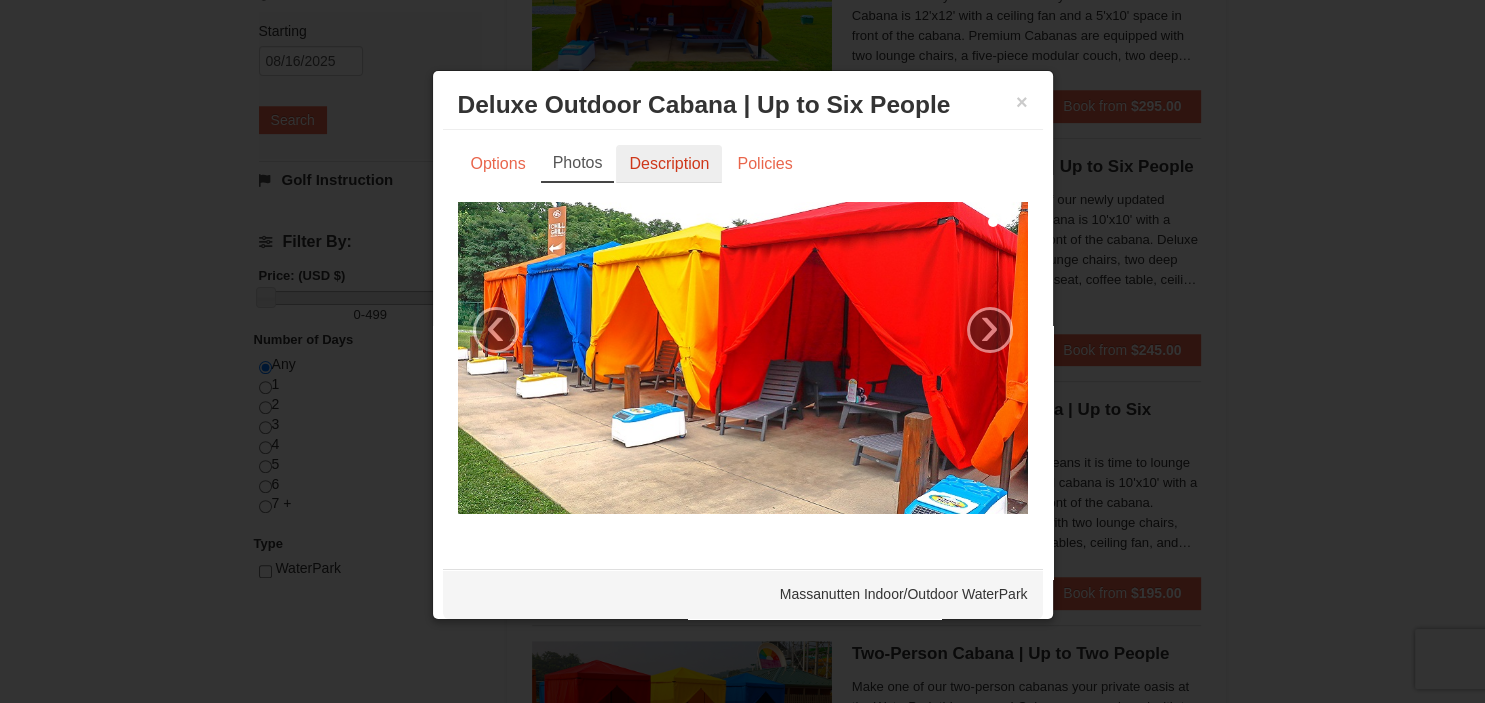 click on "Description" at bounding box center [669, 164] 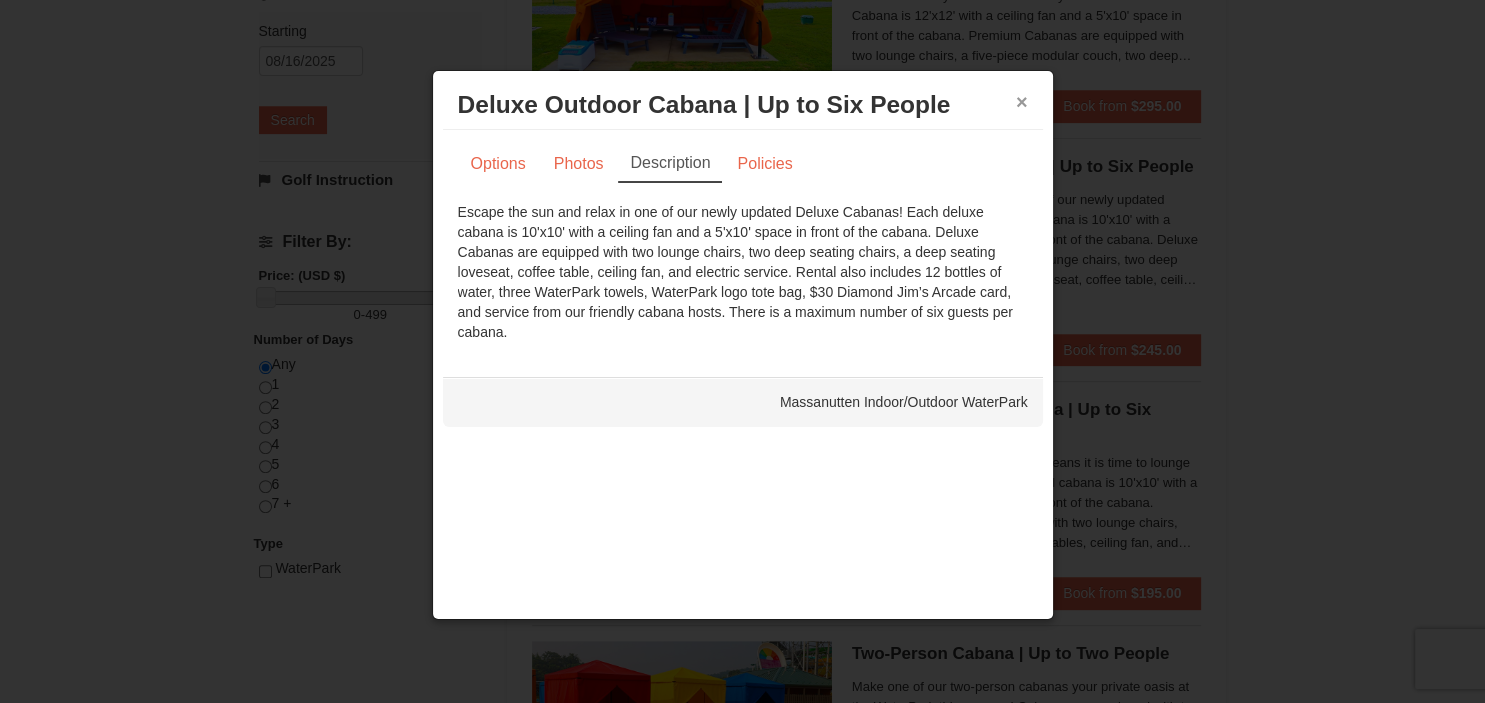click on "×" at bounding box center [1022, 102] 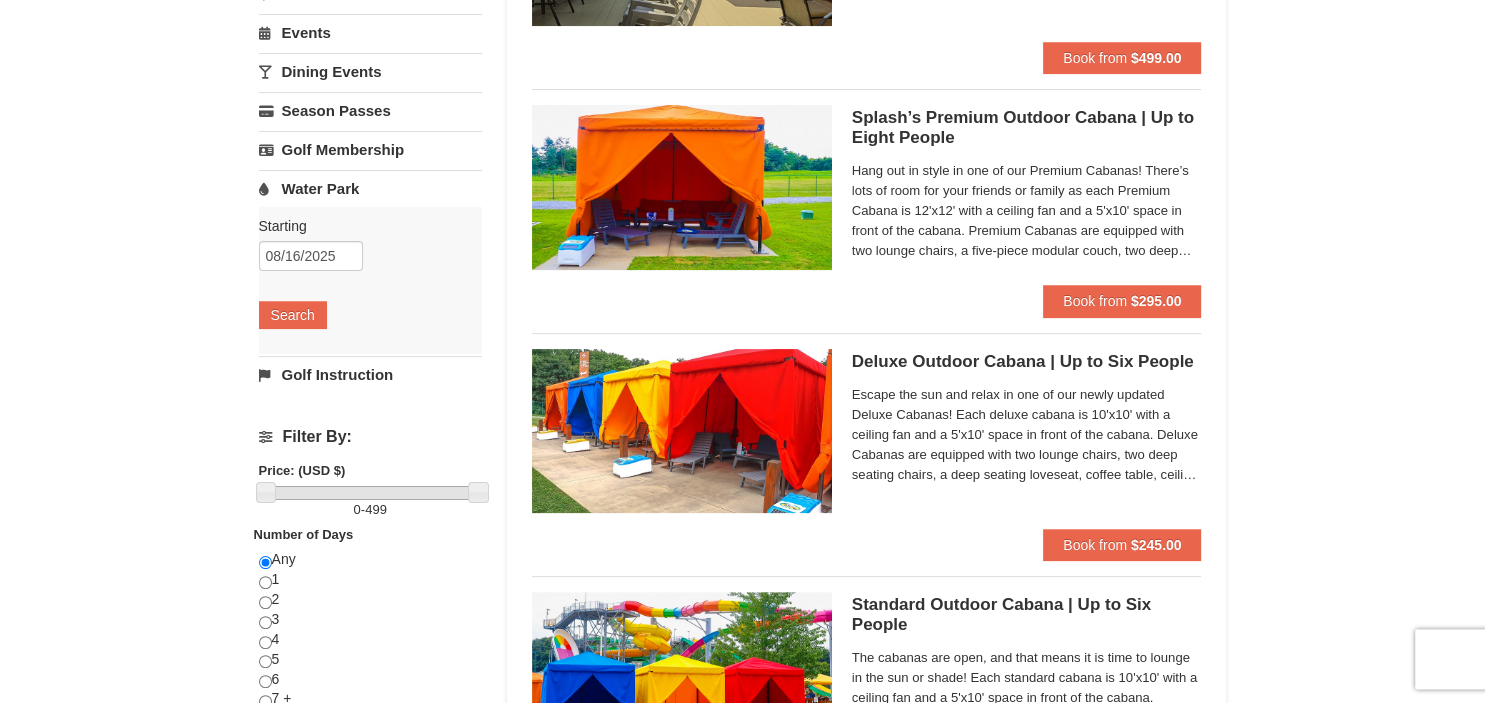 scroll, scrollTop: 336, scrollLeft: 0, axis: vertical 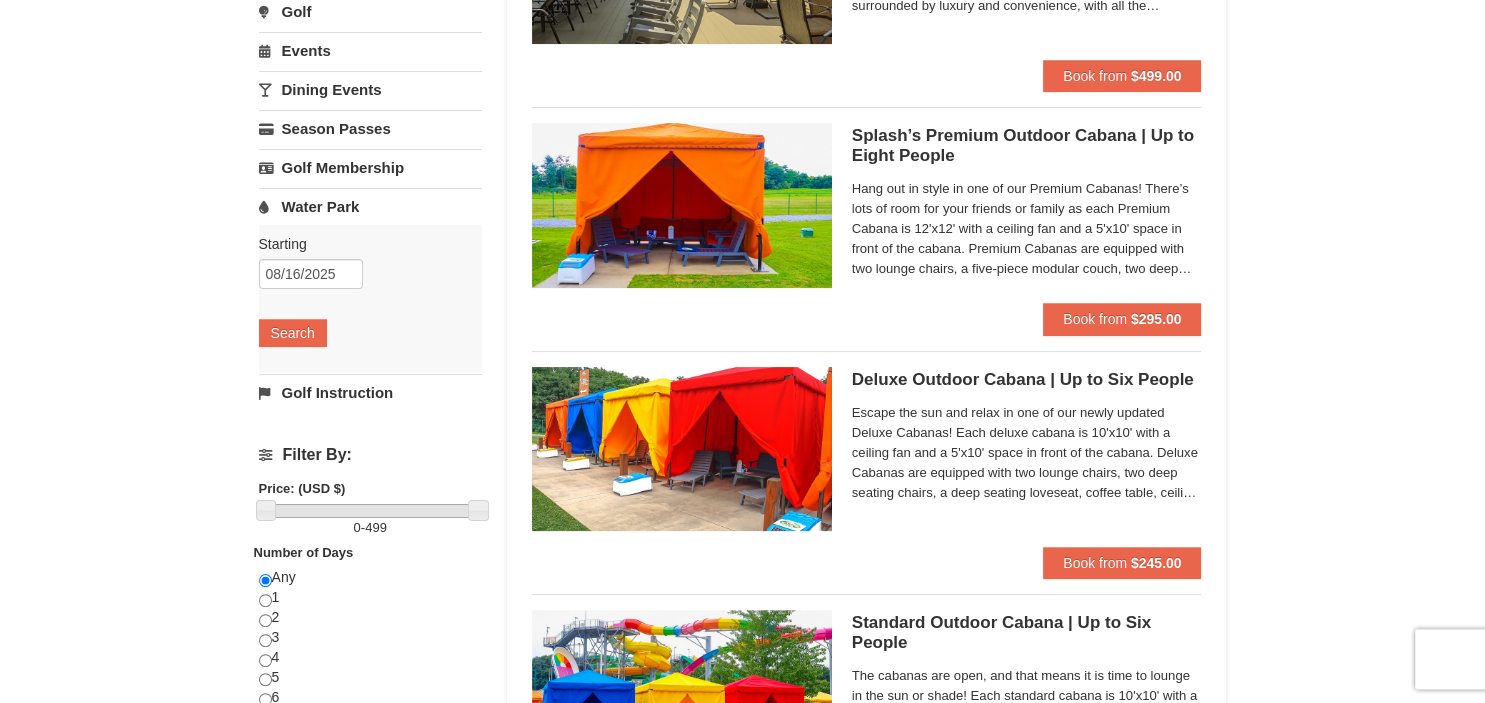 click on "Hang out in style in one of our Premium Cabanas! There’s lots of room for your friends or family as each Premium Cabana is 12'x12' with a ceiling fan and a 5'x10' space in front of the cabana. Premium Cabanas are equipped with two lounge chairs, a five-piece modular couch, two deep seating chairs, coffee table, low profile table, ceiling fan, and electric service. Rental also includes 16 bottles of water, four WaterPark towels, WaterPark logo tote bag, $50 Diamond Jim’s Arcade card, and service from our friendly cabana hosts. There is a maximum number of eight guests per cabana." at bounding box center [1027, 229] 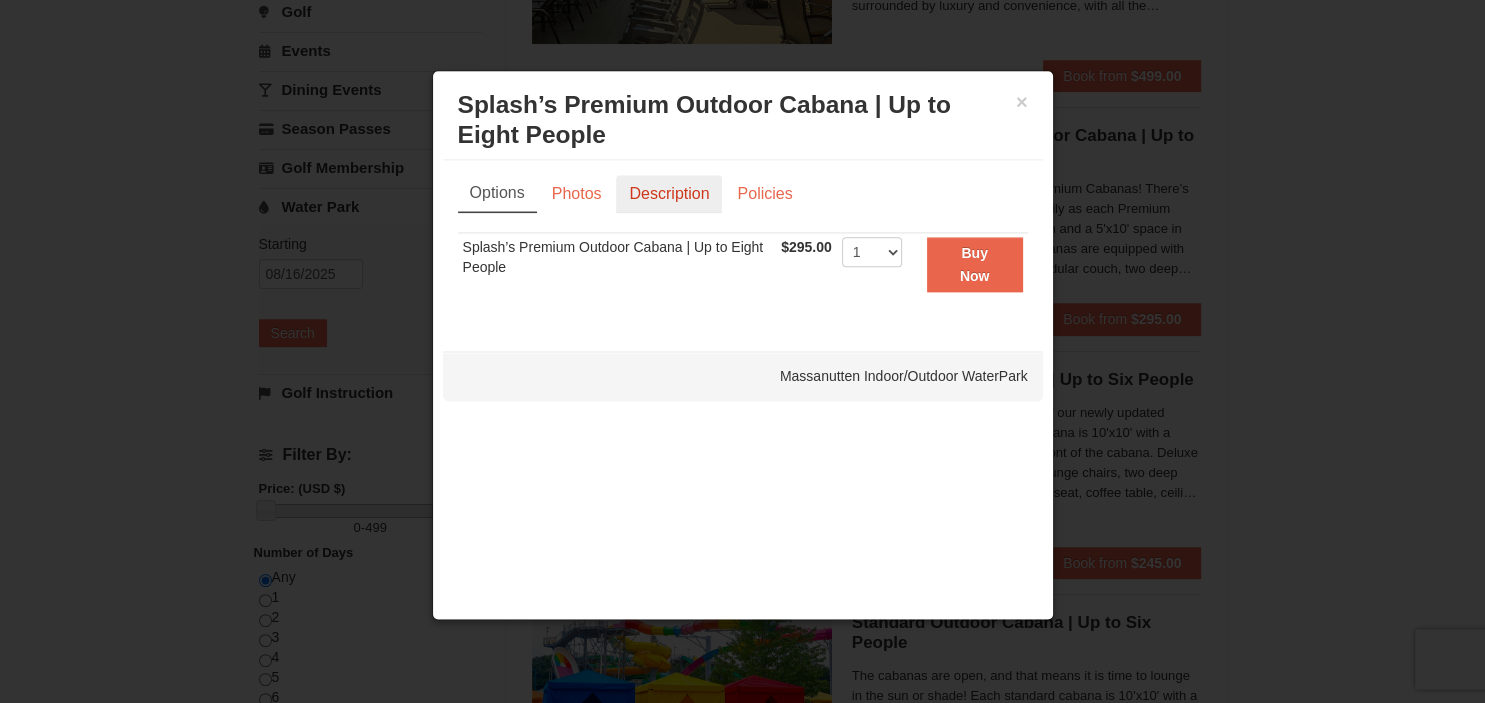 click on "Description" at bounding box center [669, 194] 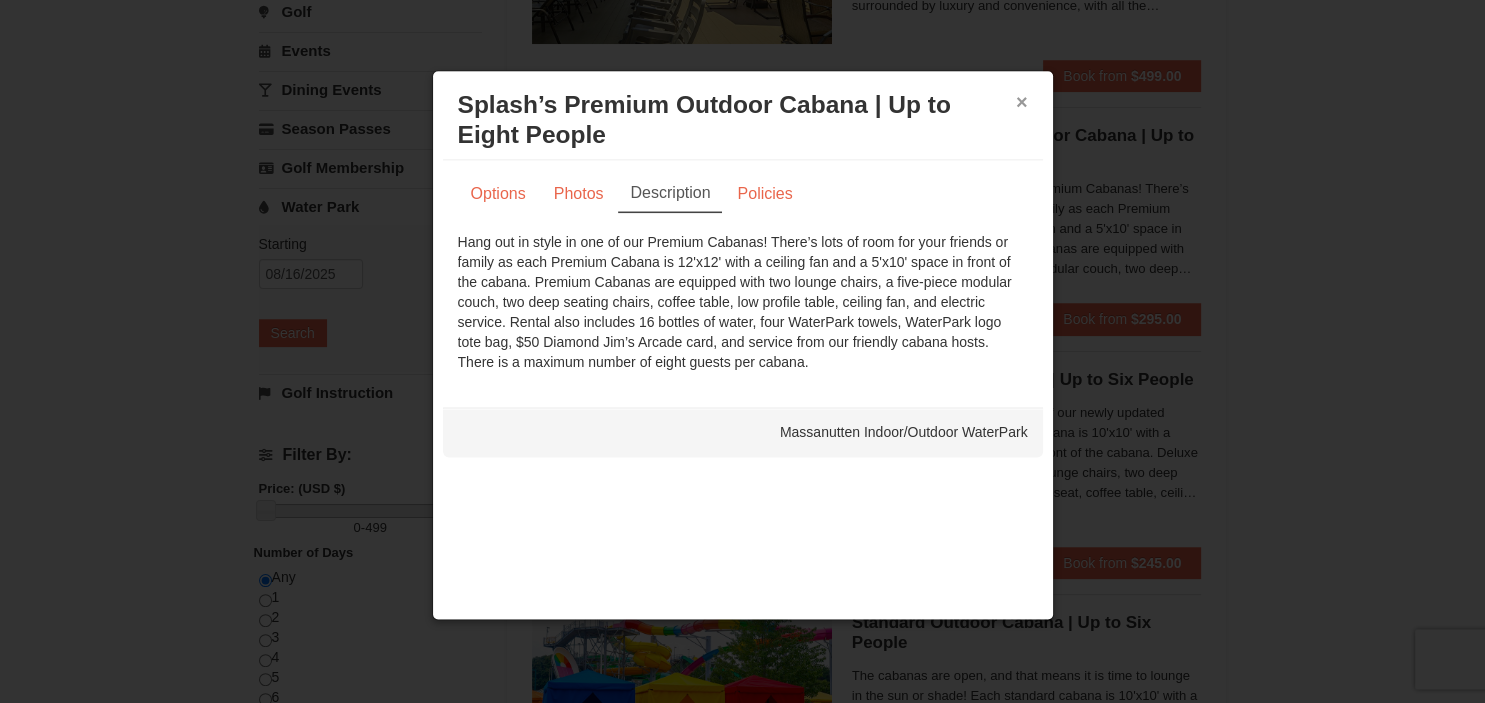 click on "×" at bounding box center [1022, 102] 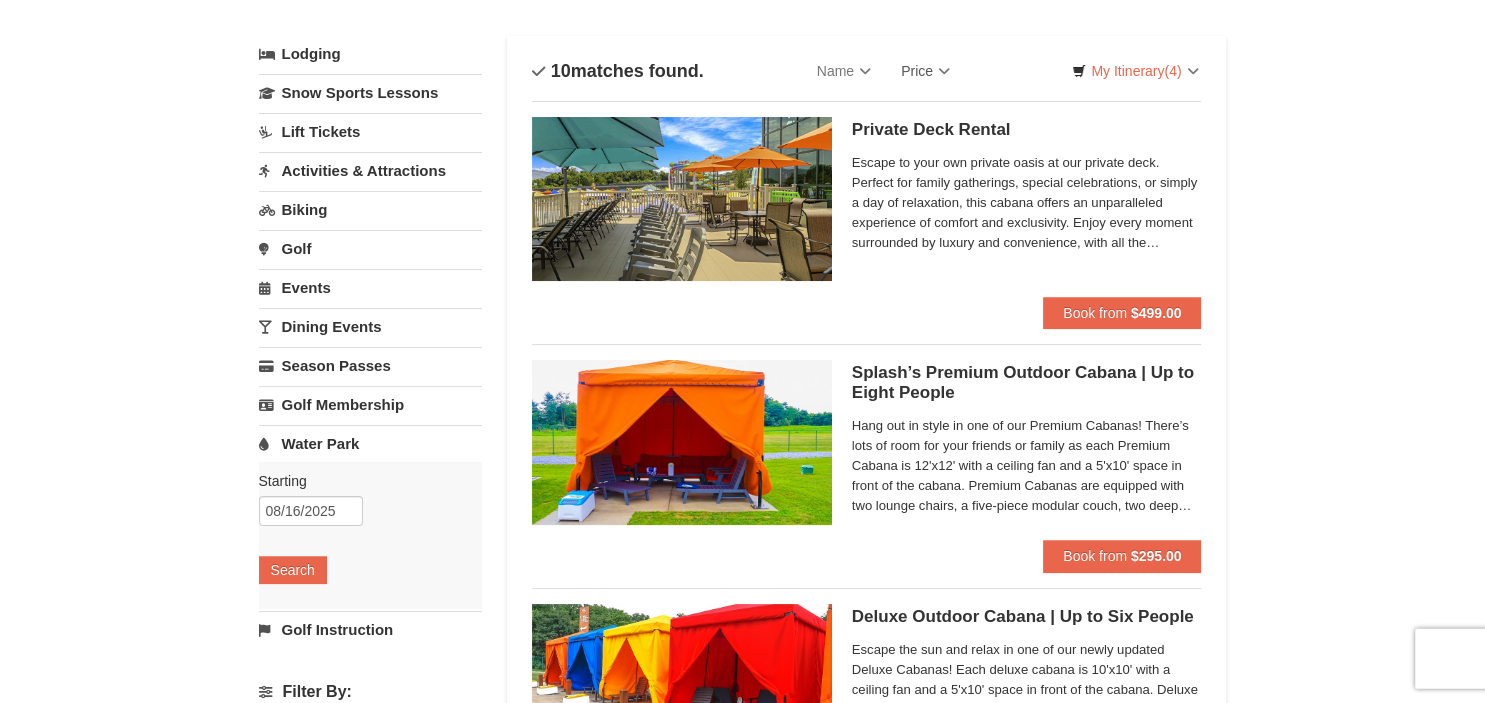 scroll, scrollTop: 70, scrollLeft: 0, axis: vertical 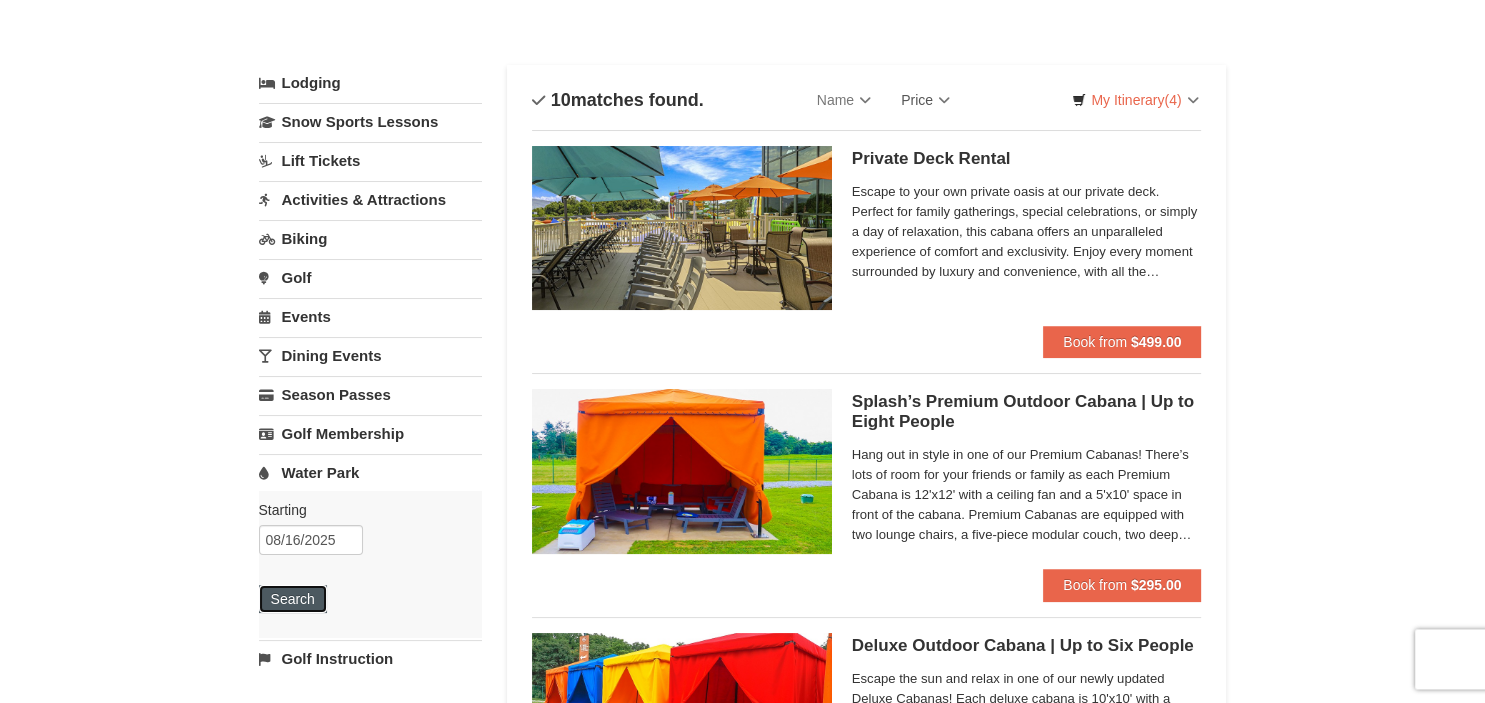click on "Search" at bounding box center [293, 599] 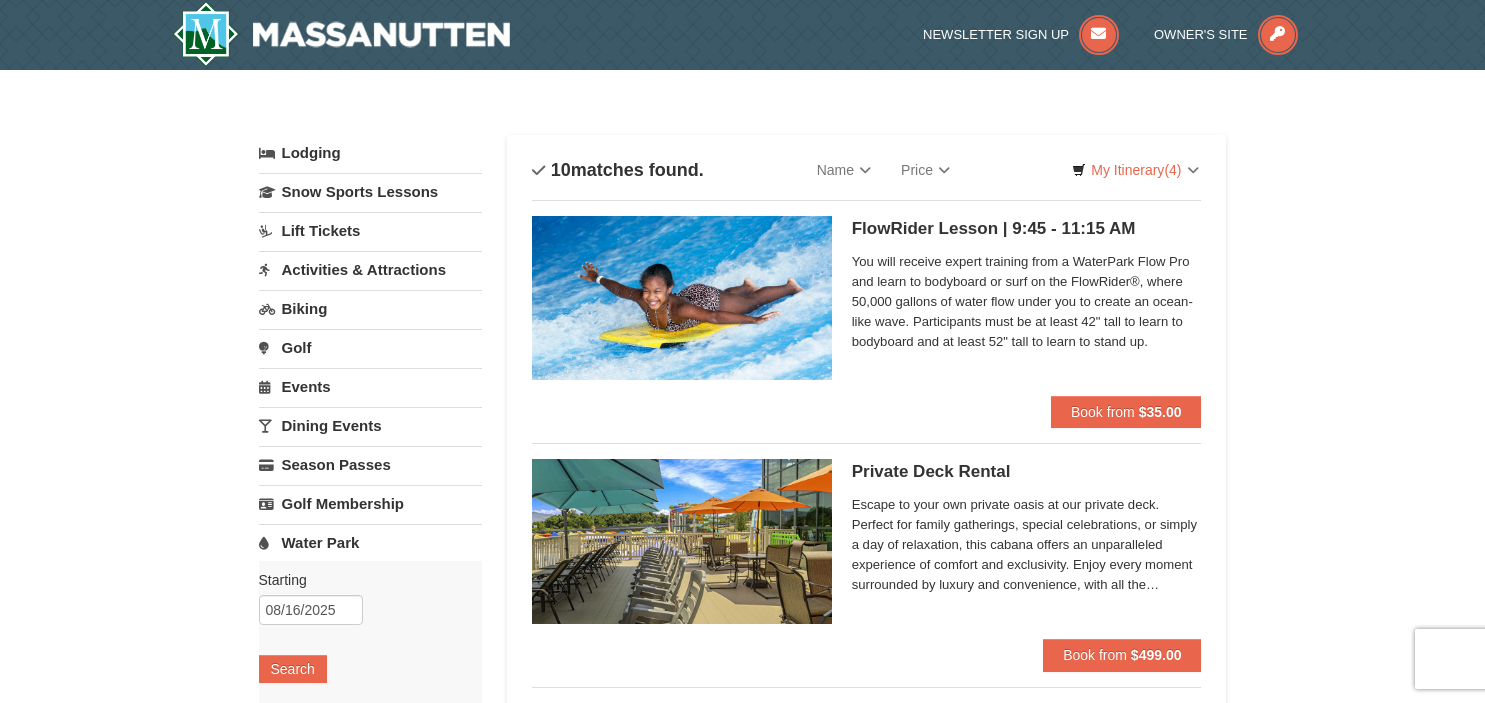 scroll, scrollTop: 0, scrollLeft: 0, axis: both 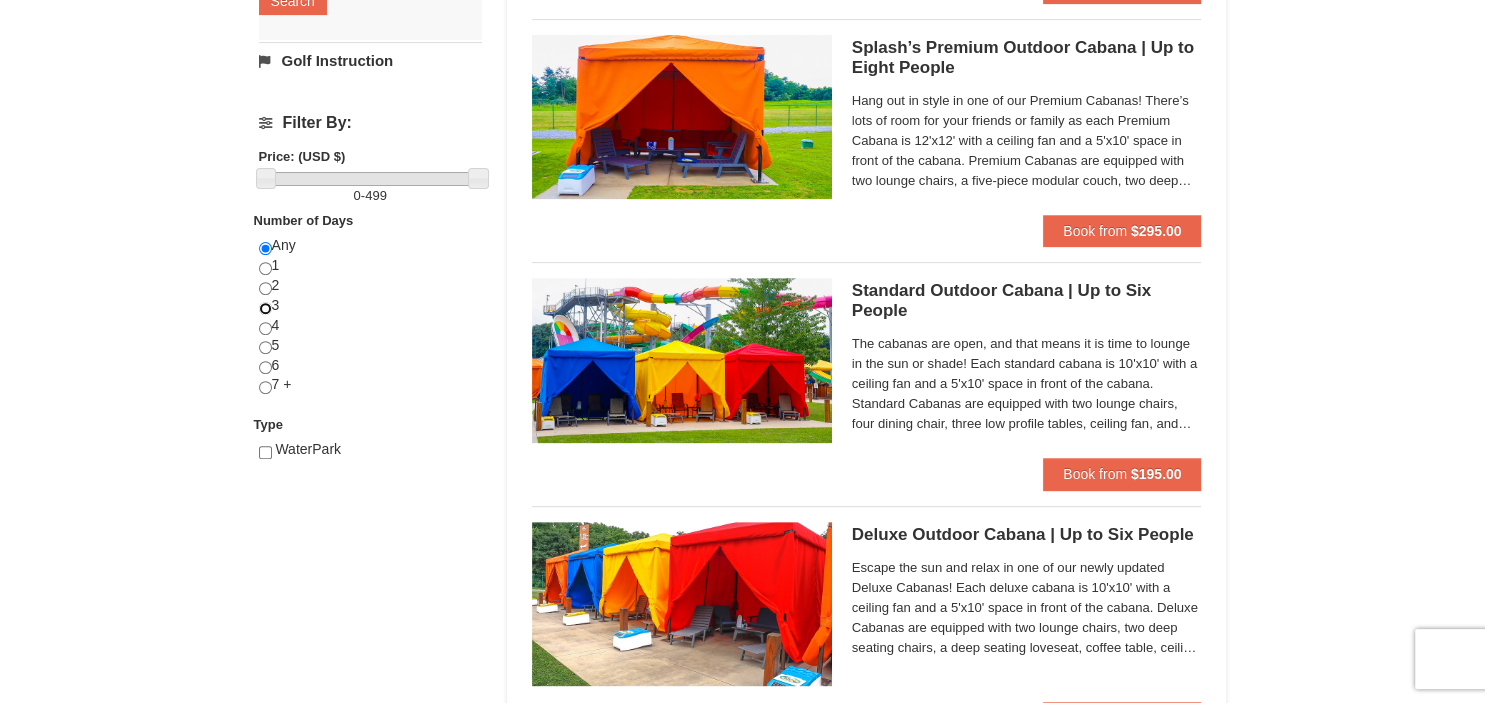 click at bounding box center (265, 308) 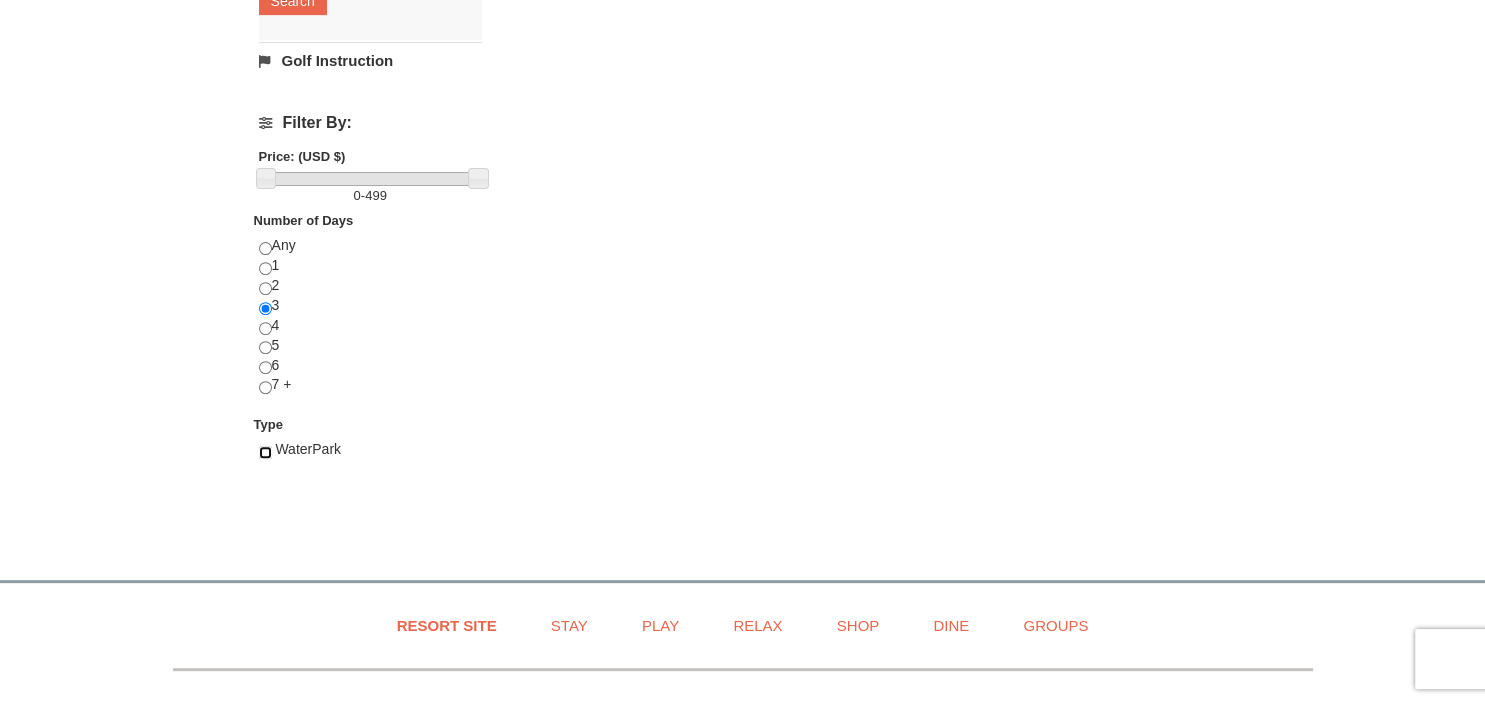 click at bounding box center (265, 452) 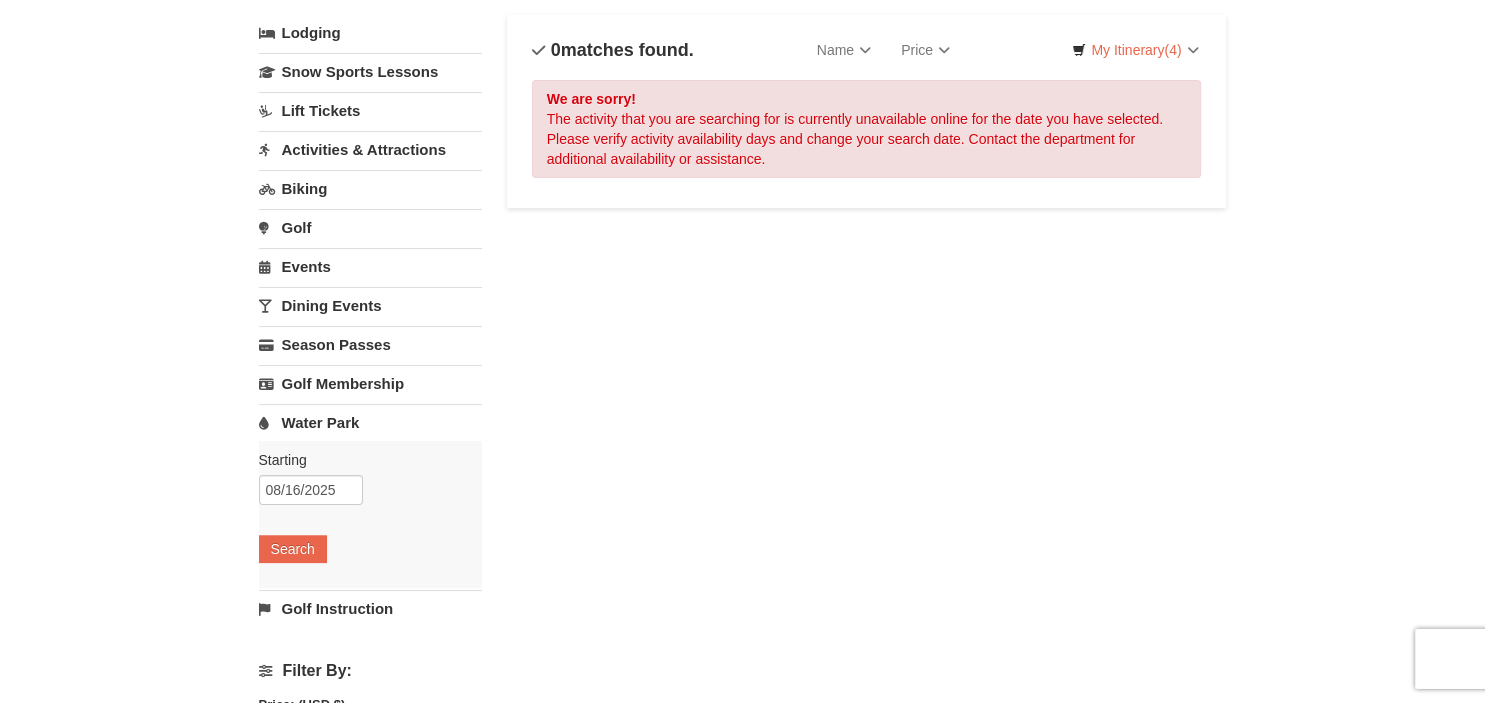 scroll, scrollTop: 56, scrollLeft: 0, axis: vertical 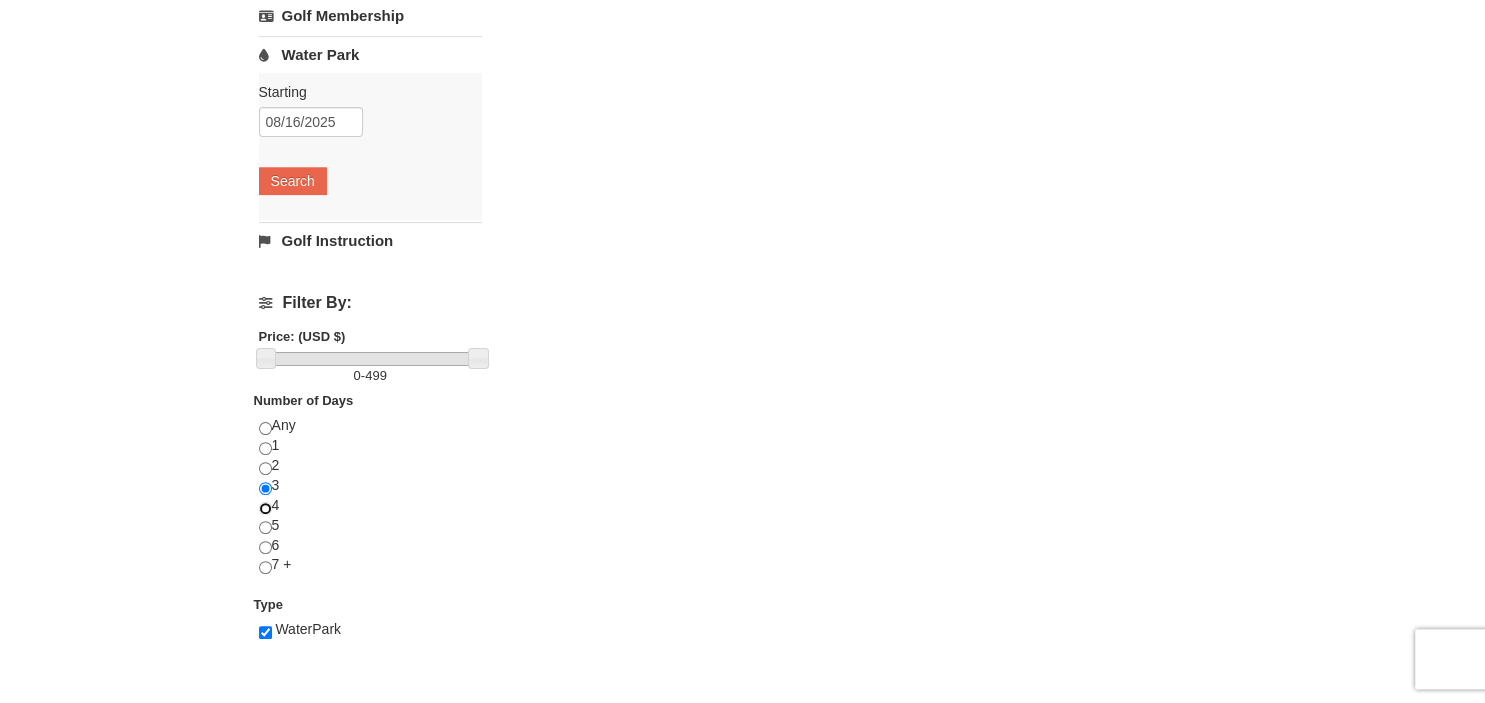 click at bounding box center [265, 508] 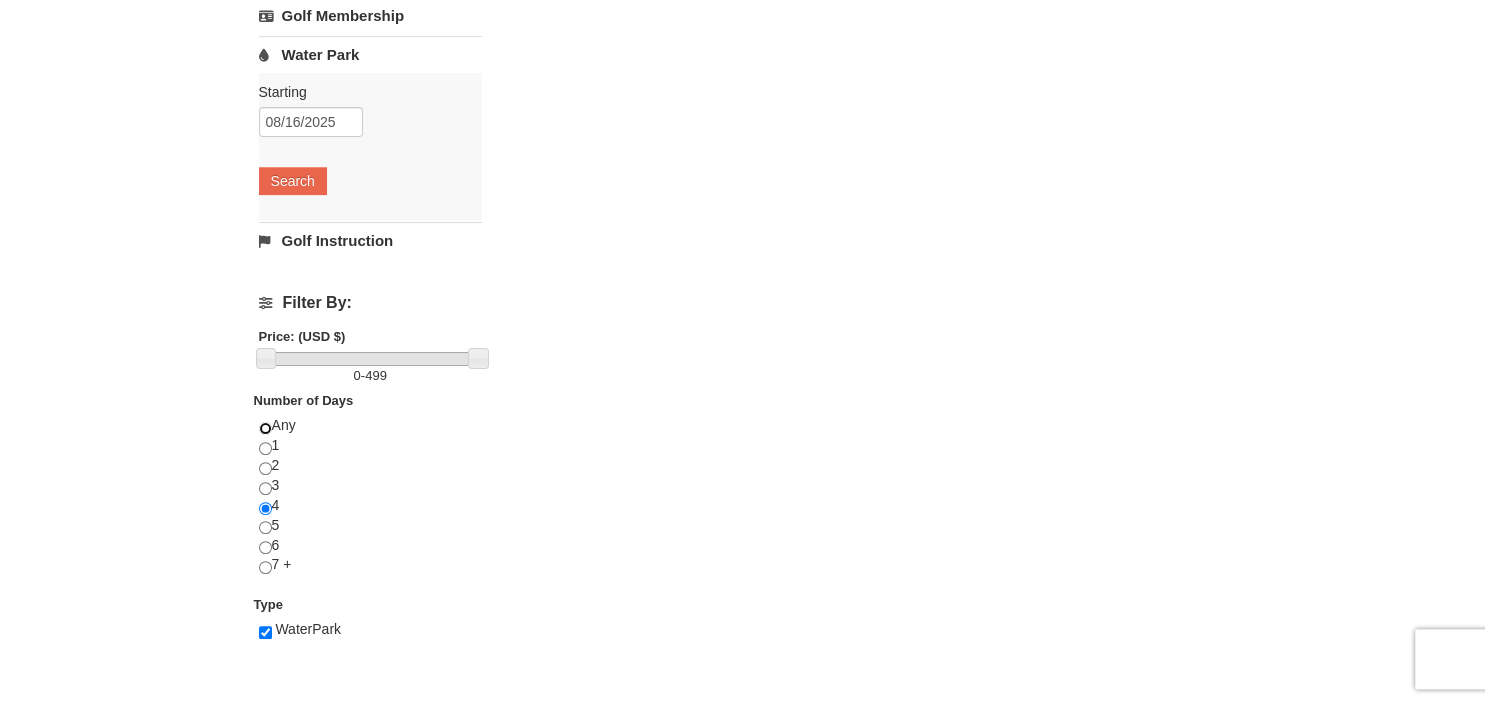 click at bounding box center (265, 428) 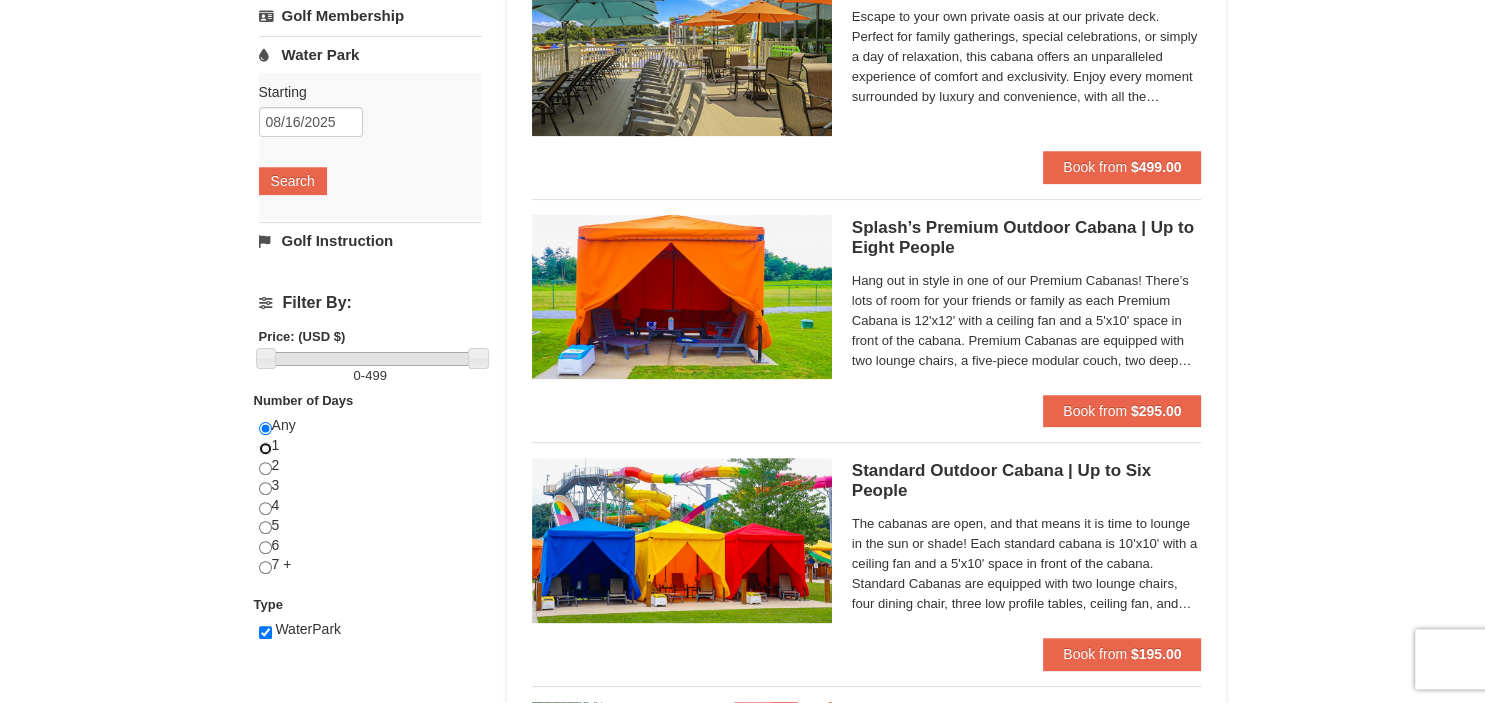 click at bounding box center (265, 448) 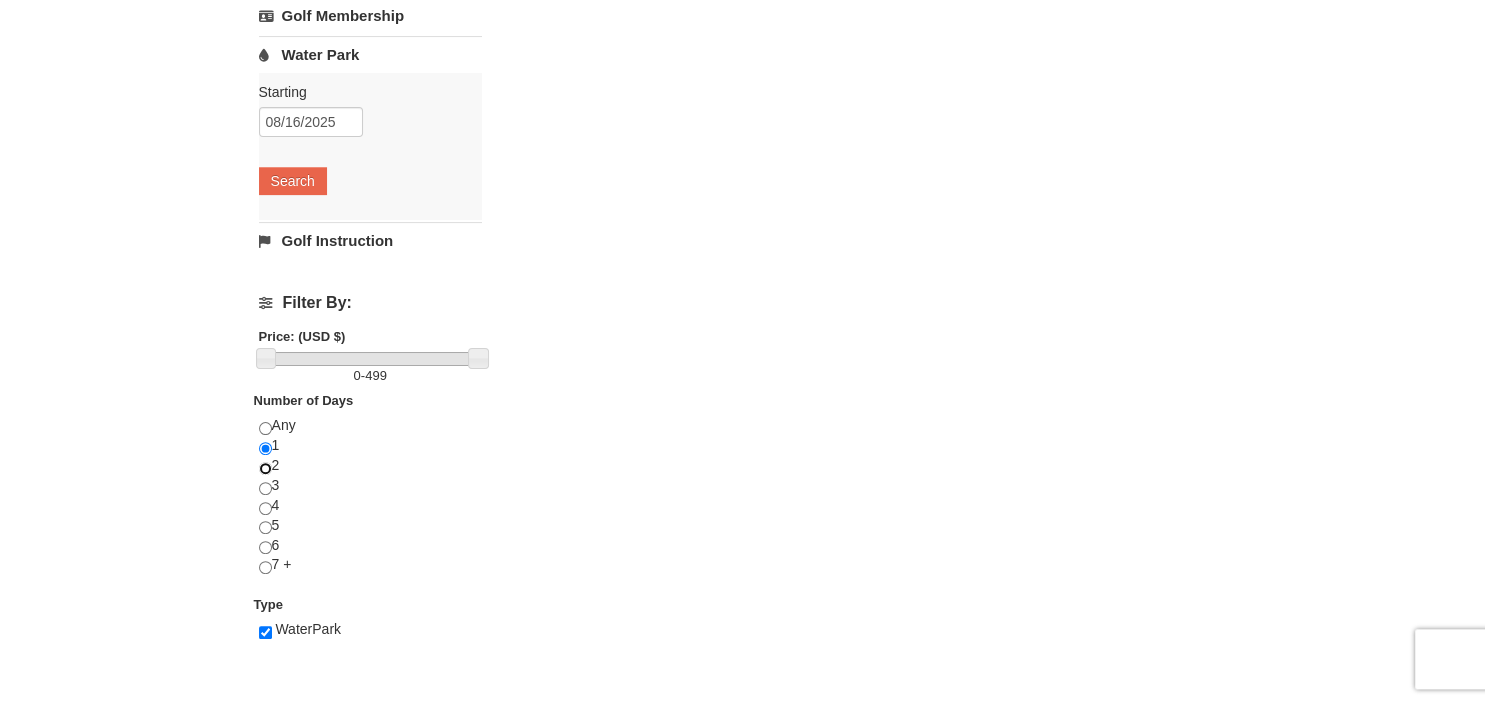 click at bounding box center [265, 468] 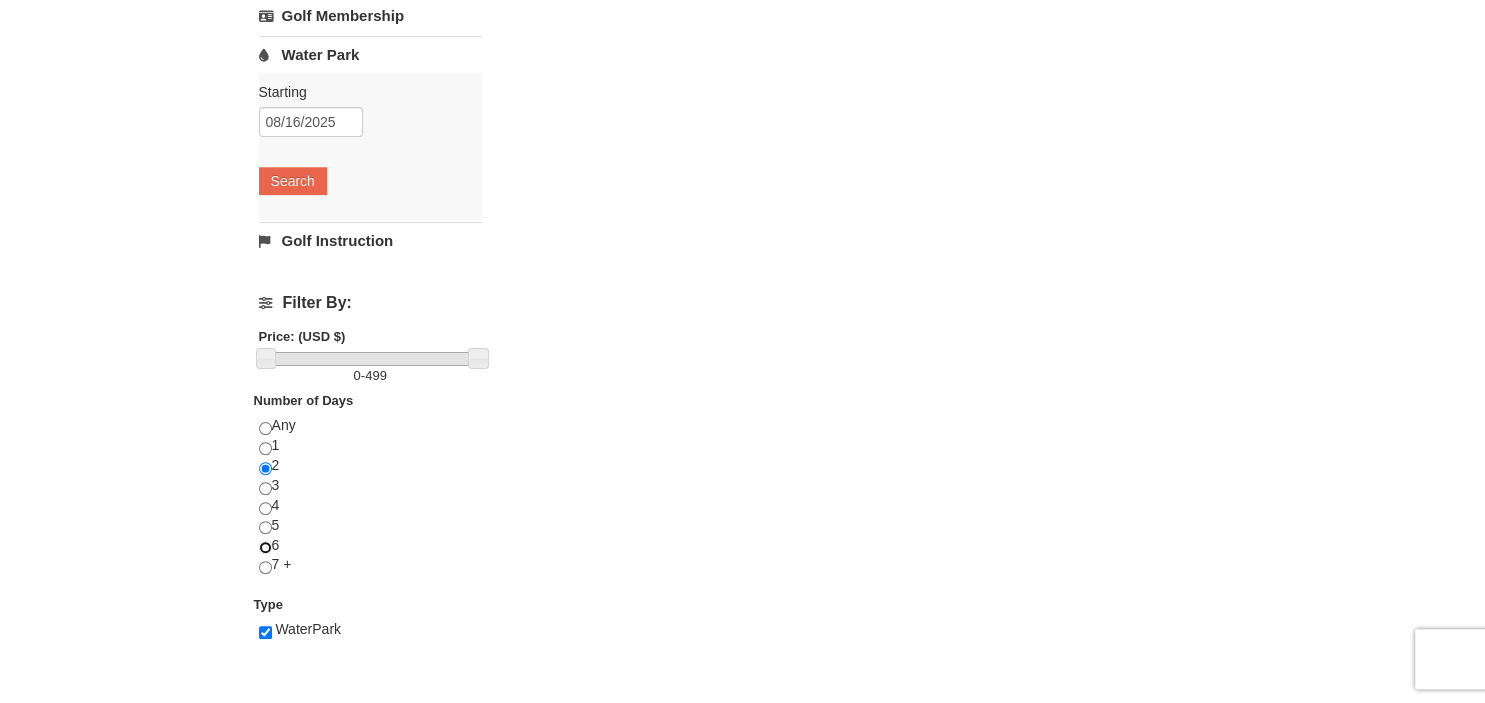 click at bounding box center [265, 547] 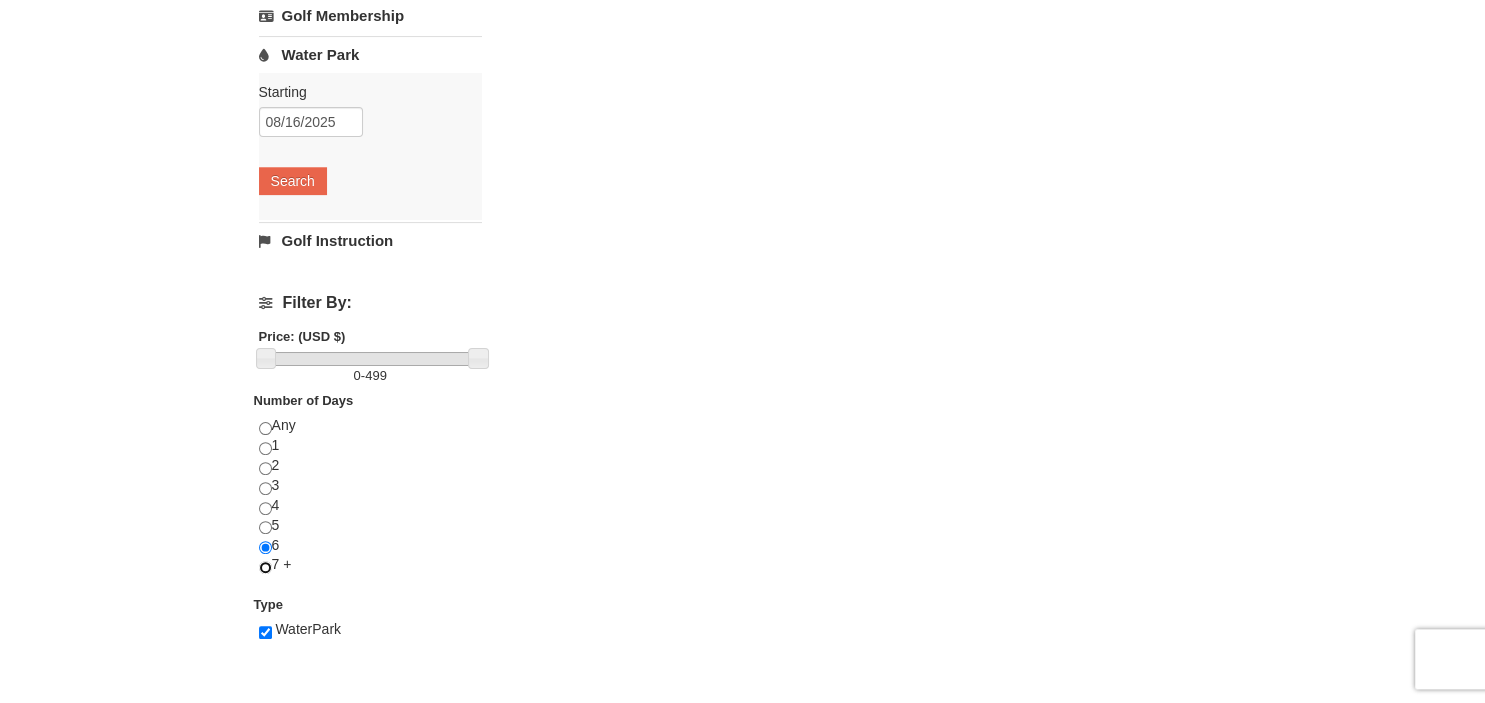 click at bounding box center [265, 567] 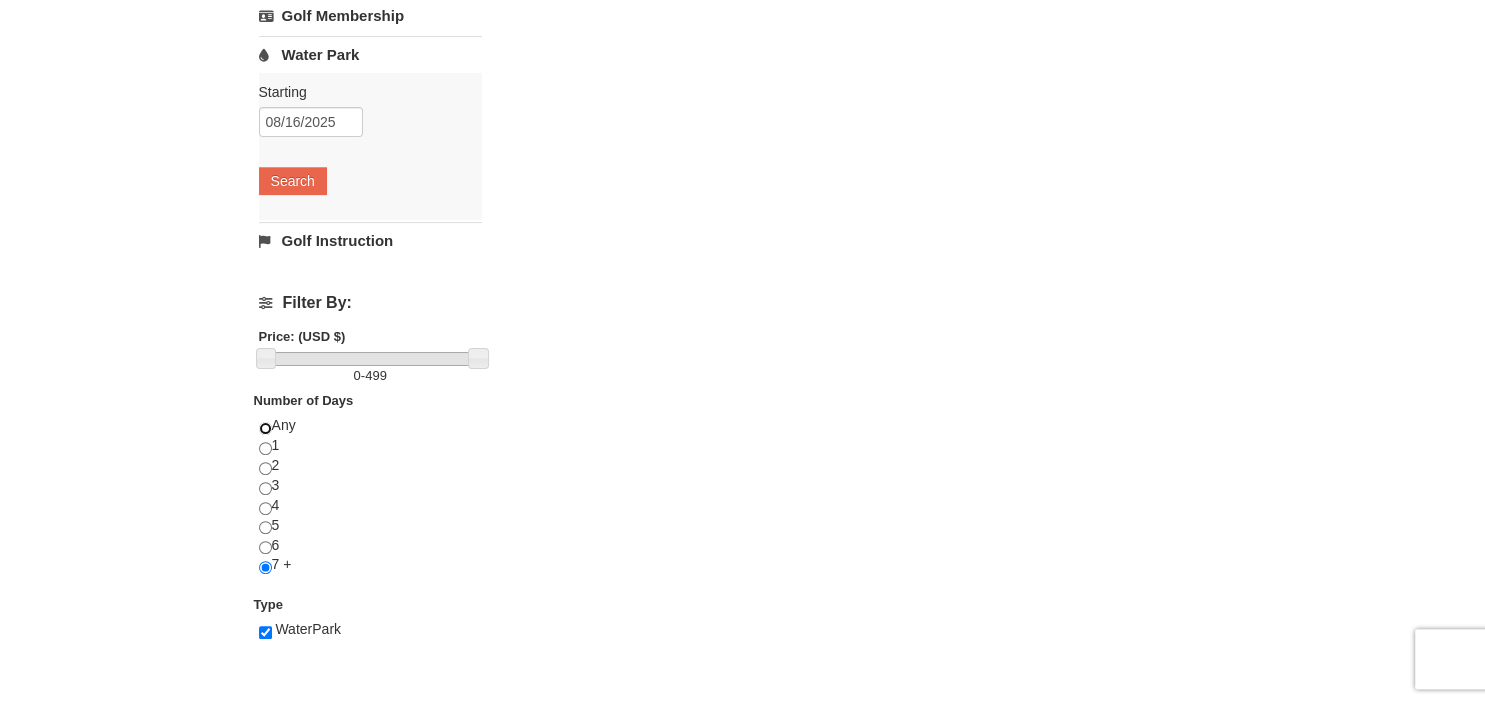 click at bounding box center (265, 428) 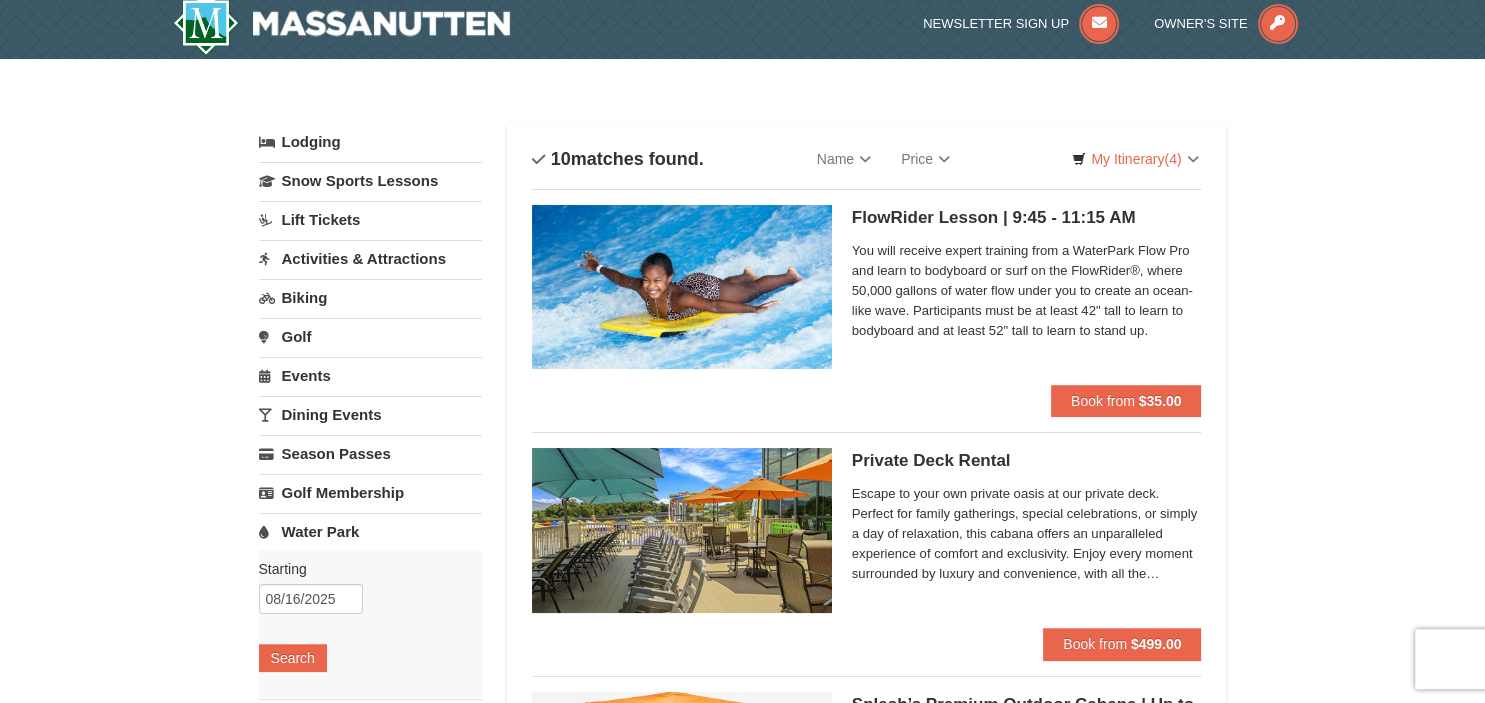 scroll, scrollTop: 0, scrollLeft: 0, axis: both 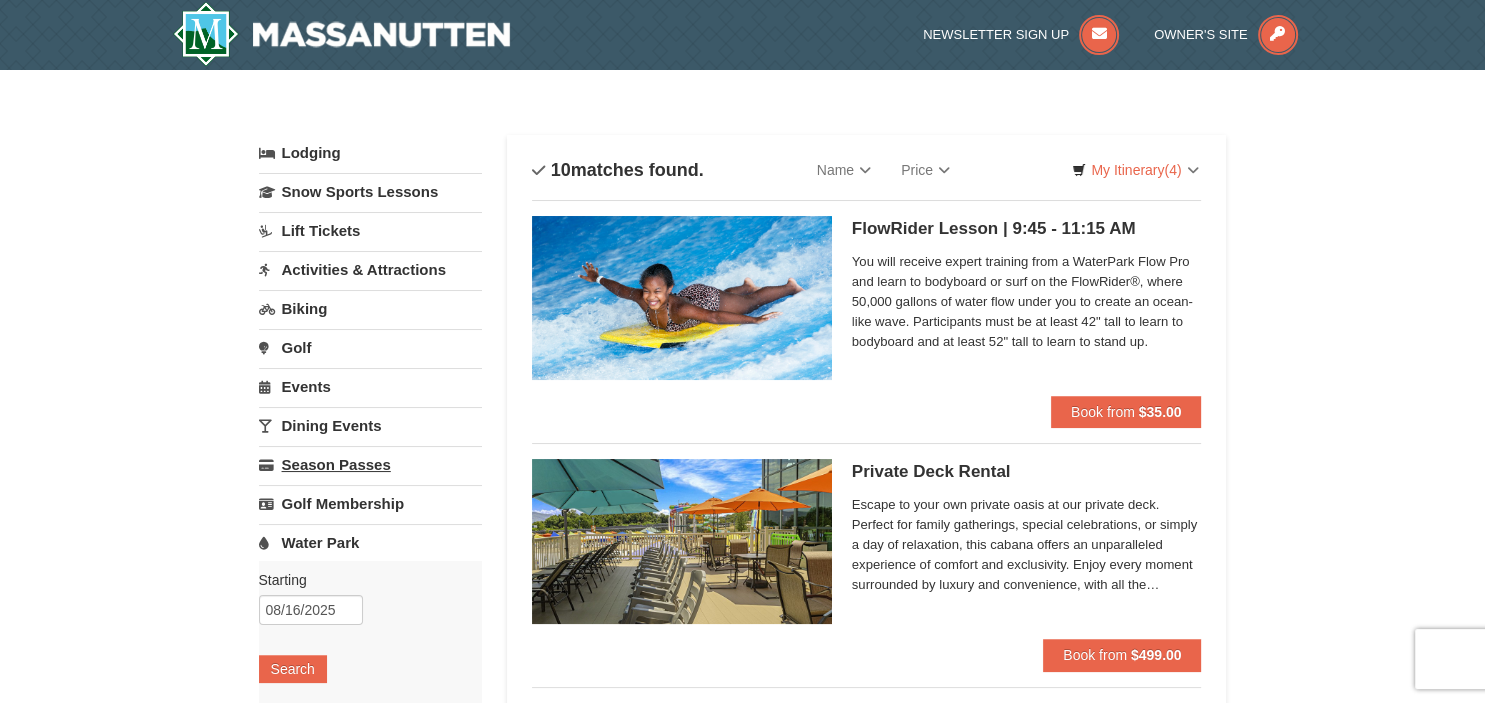 click on "Season Passes" at bounding box center [370, 464] 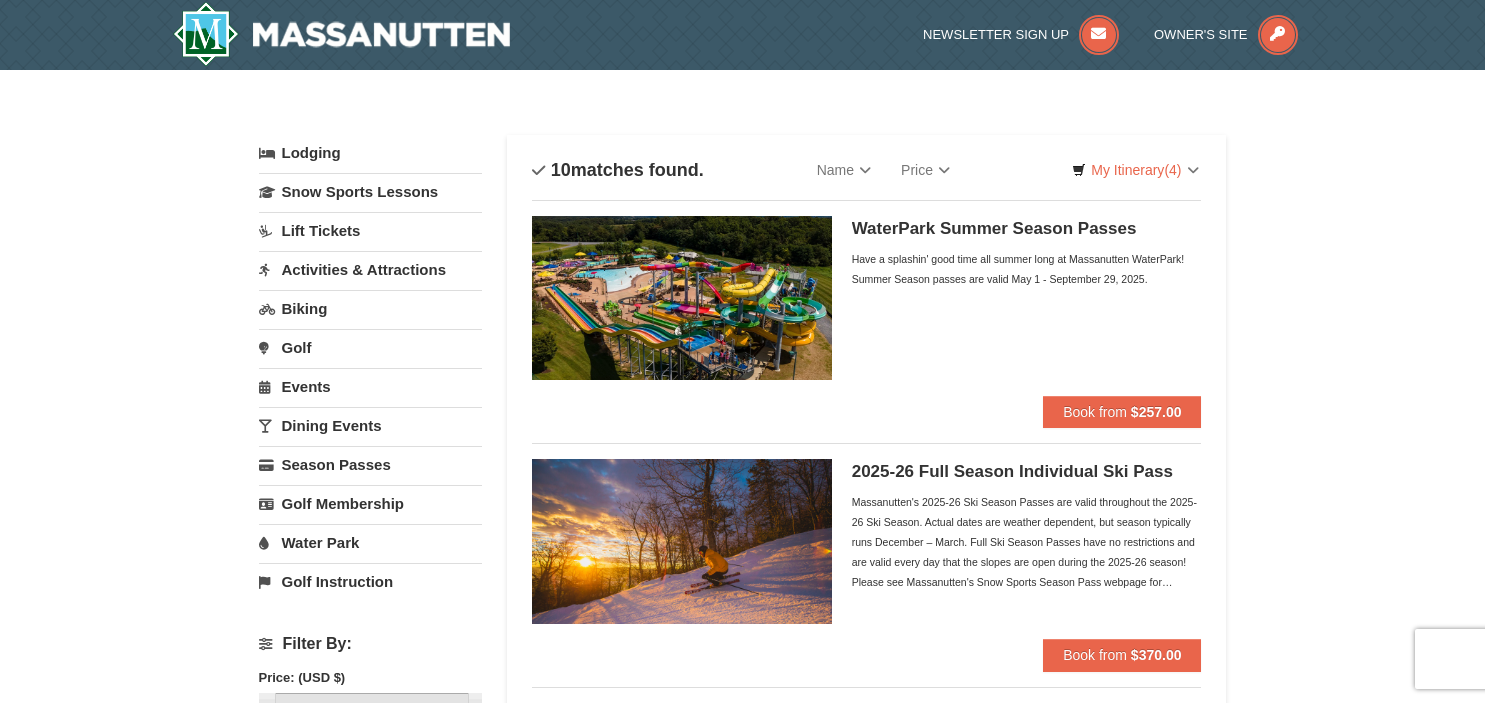 scroll, scrollTop: 0, scrollLeft: 0, axis: both 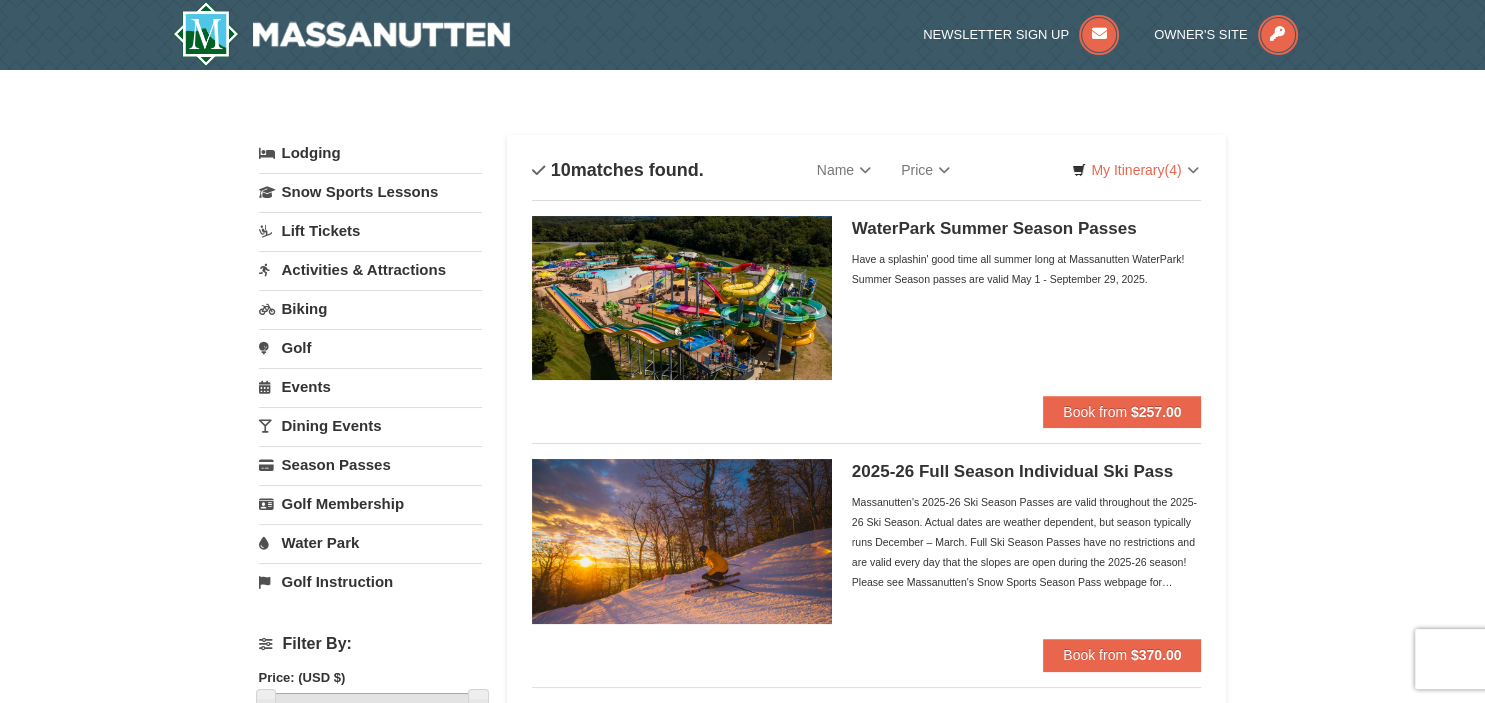 click on "Water Park" at bounding box center (370, 542) 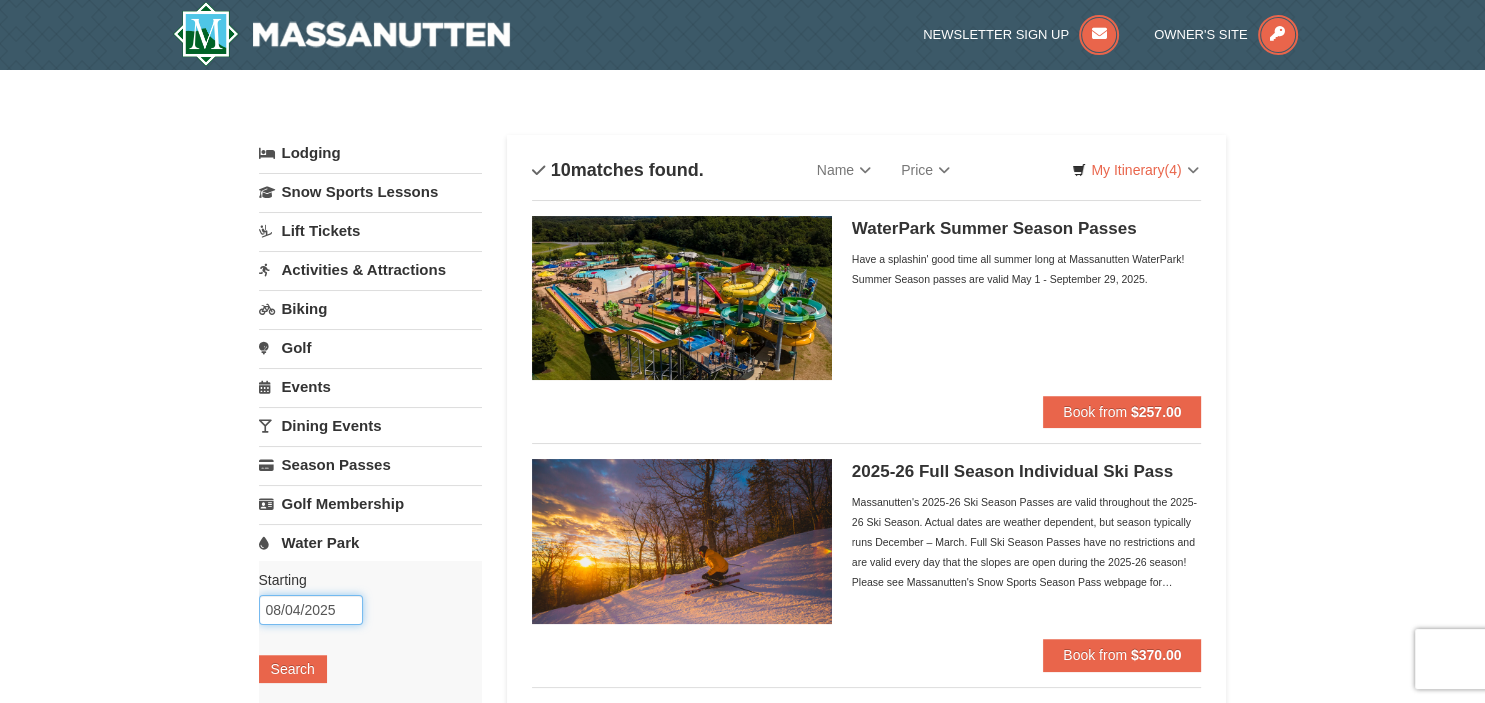 click on "08/04/2025" at bounding box center [311, 610] 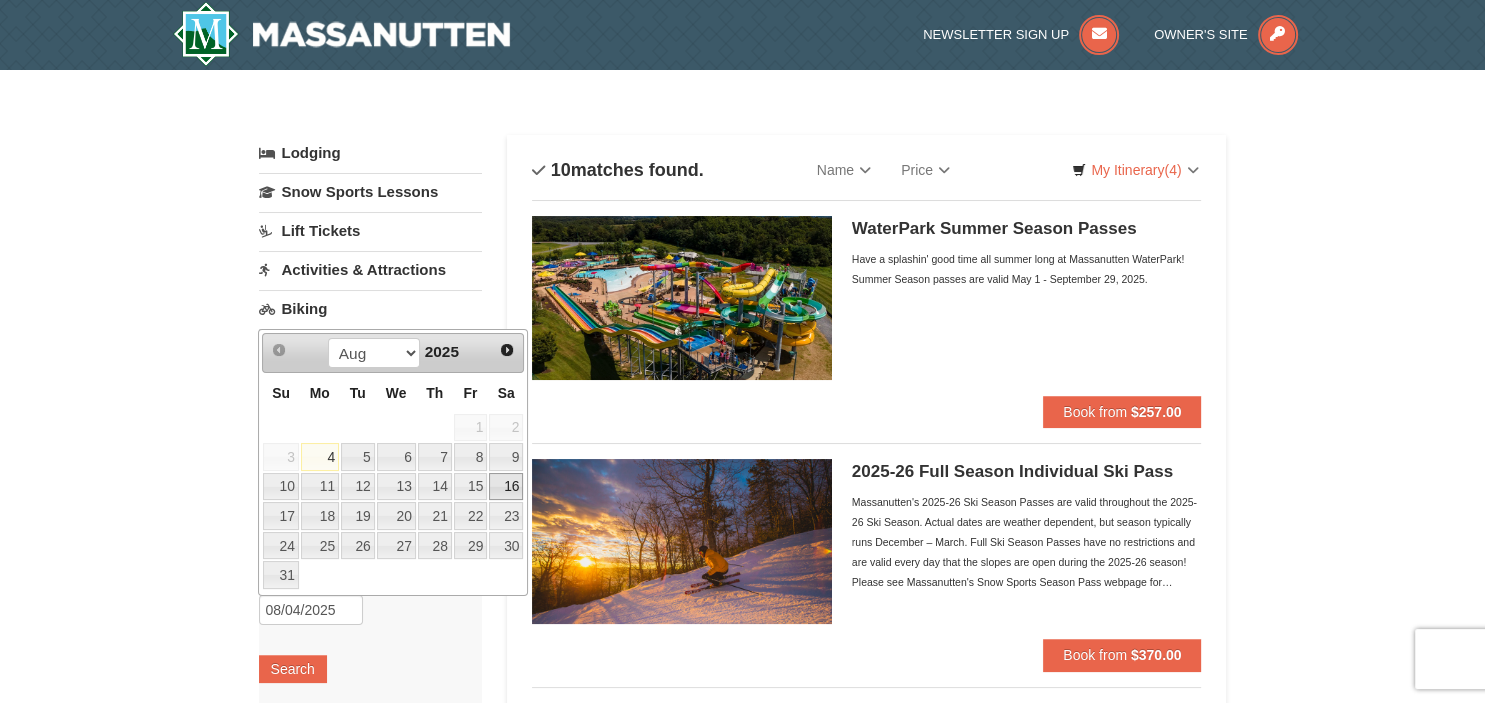 click on "16" at bounding box center (506, 487) 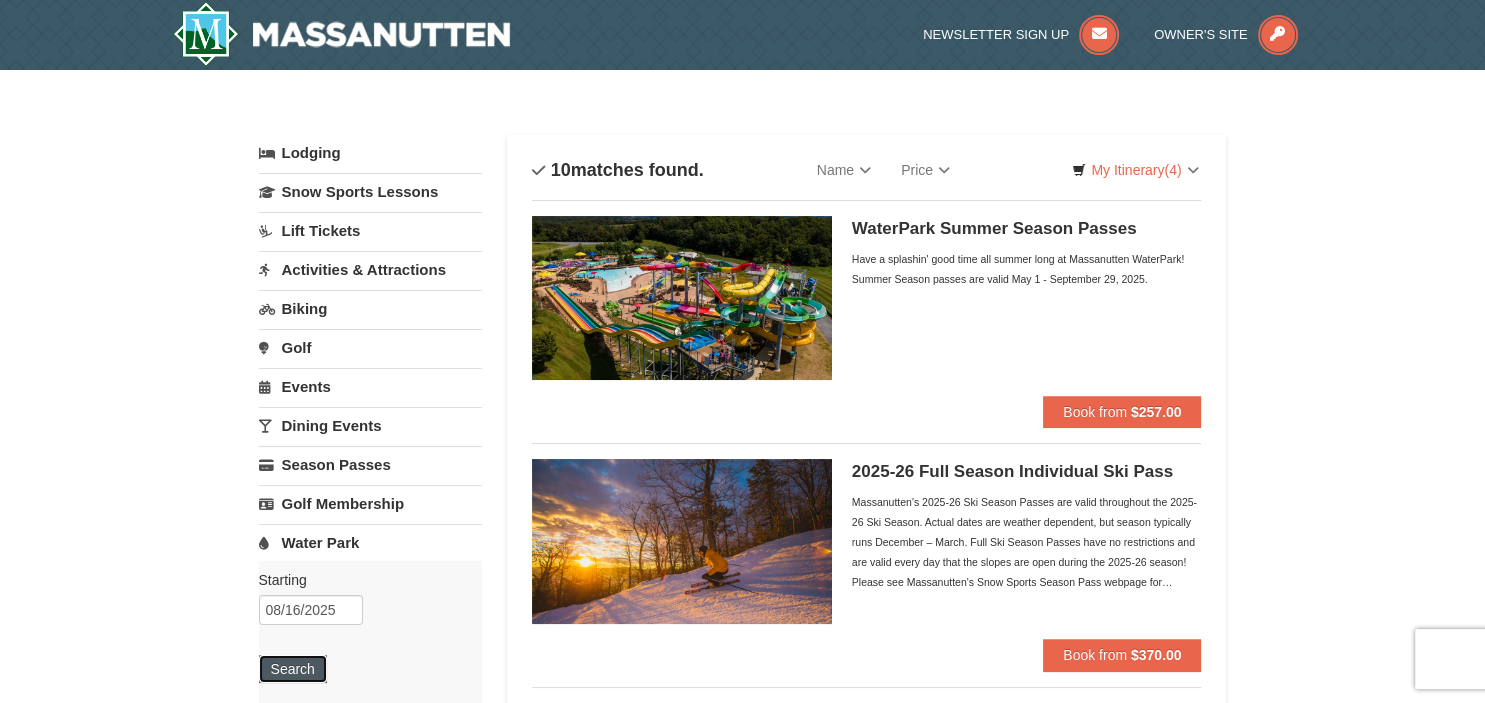 click on "Search" at bounding box center (293, 669) 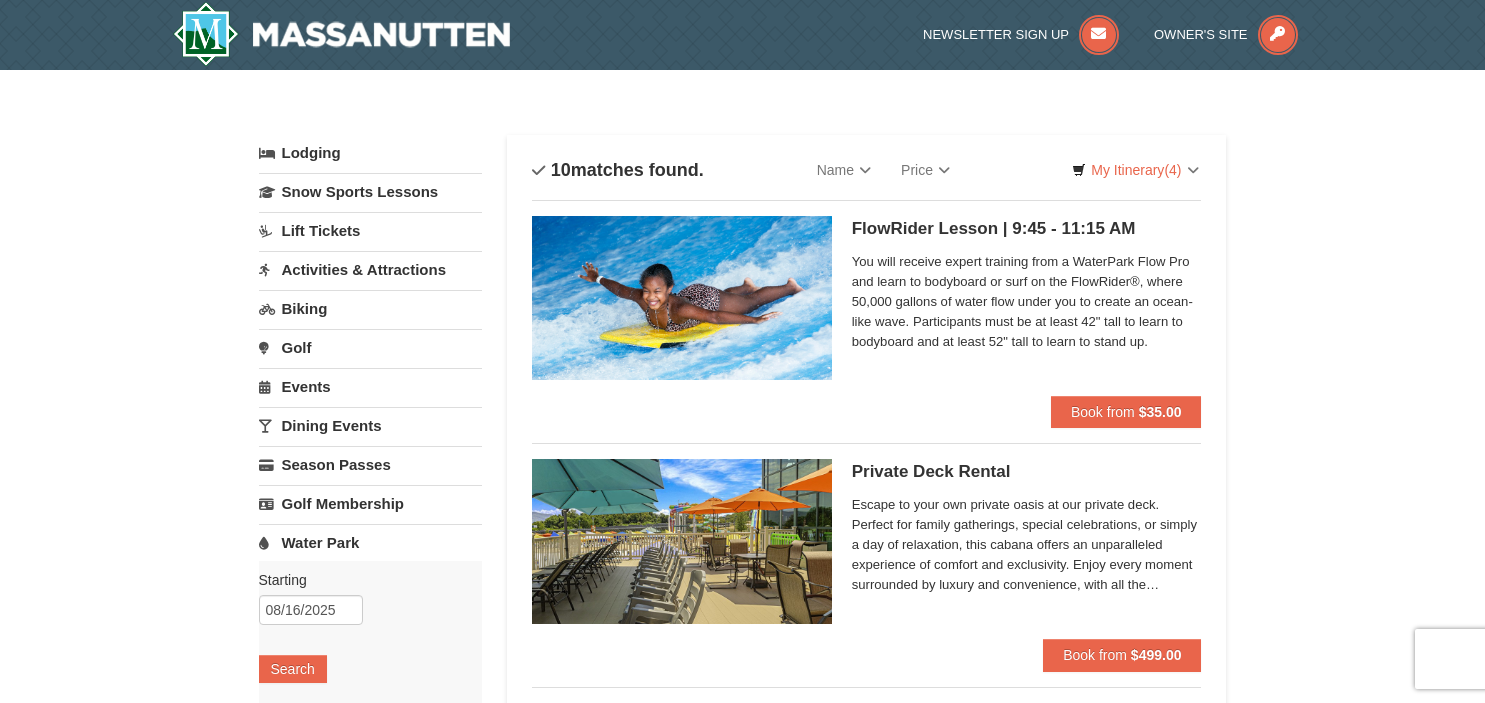 scroll, scrollTop: 0, scrollLeft: 0, axis: both 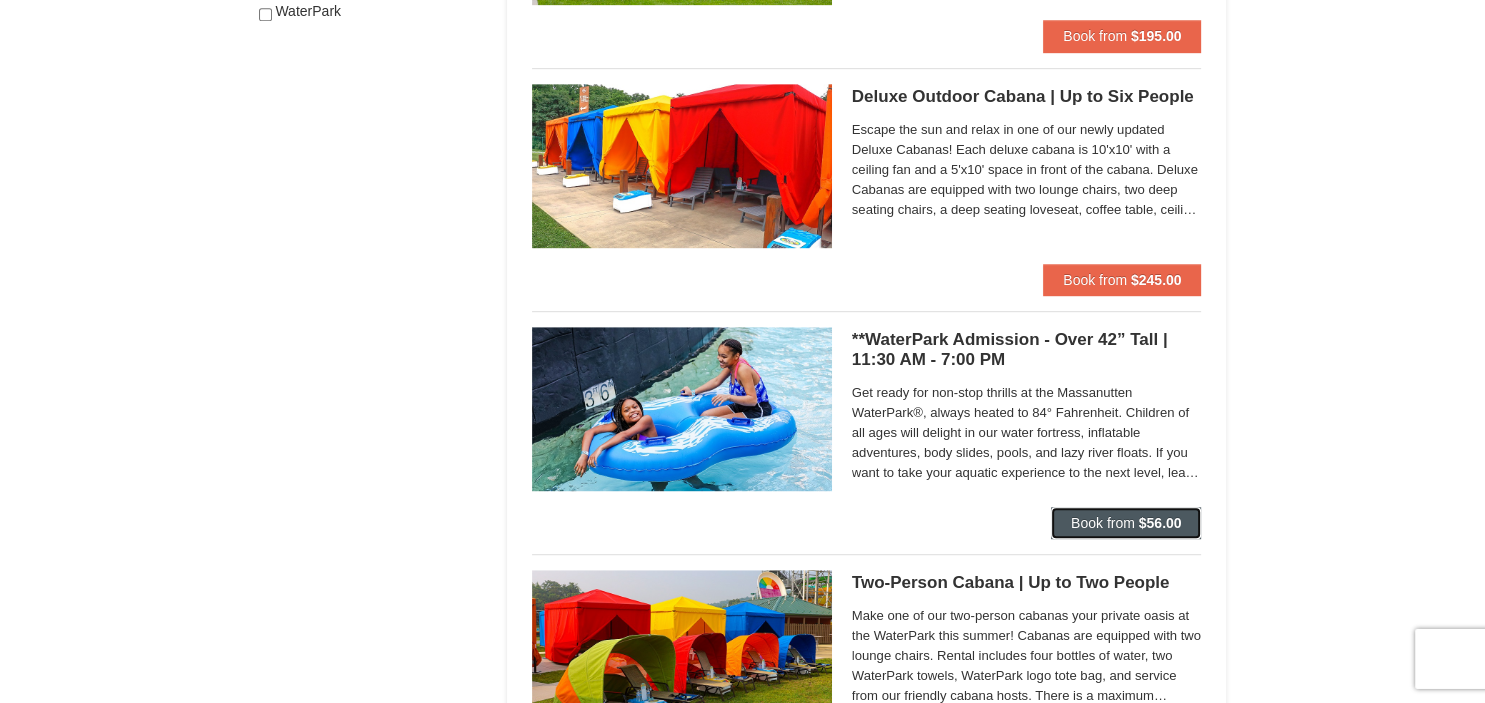 click on "Book from" at bounding box center [1103, 523] 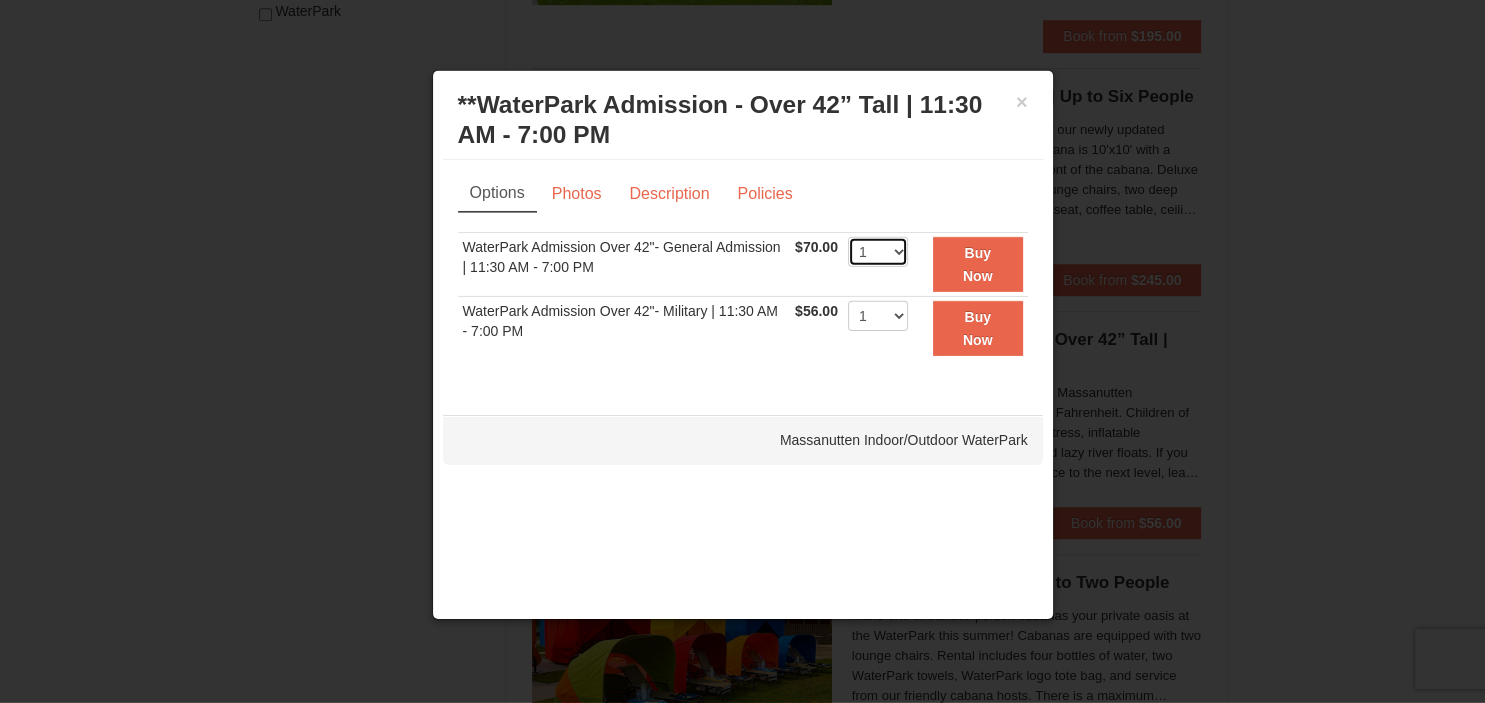 click on "1
2
3
4
5
6
7
8
9
10
11
12
13
14
15
16
17
18
19
20
21 22" at bounding box center (878, 252) 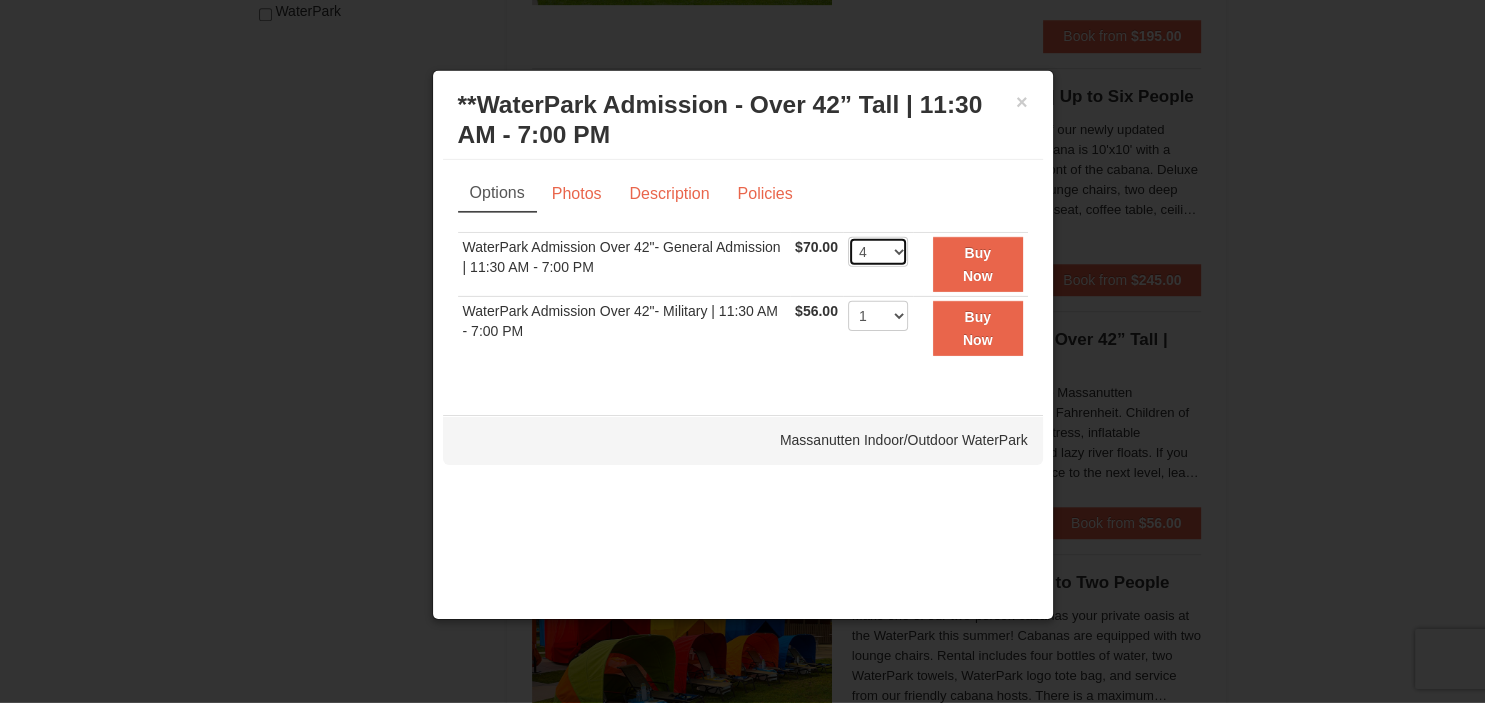 click on "4" at bounding box center [0, 0] 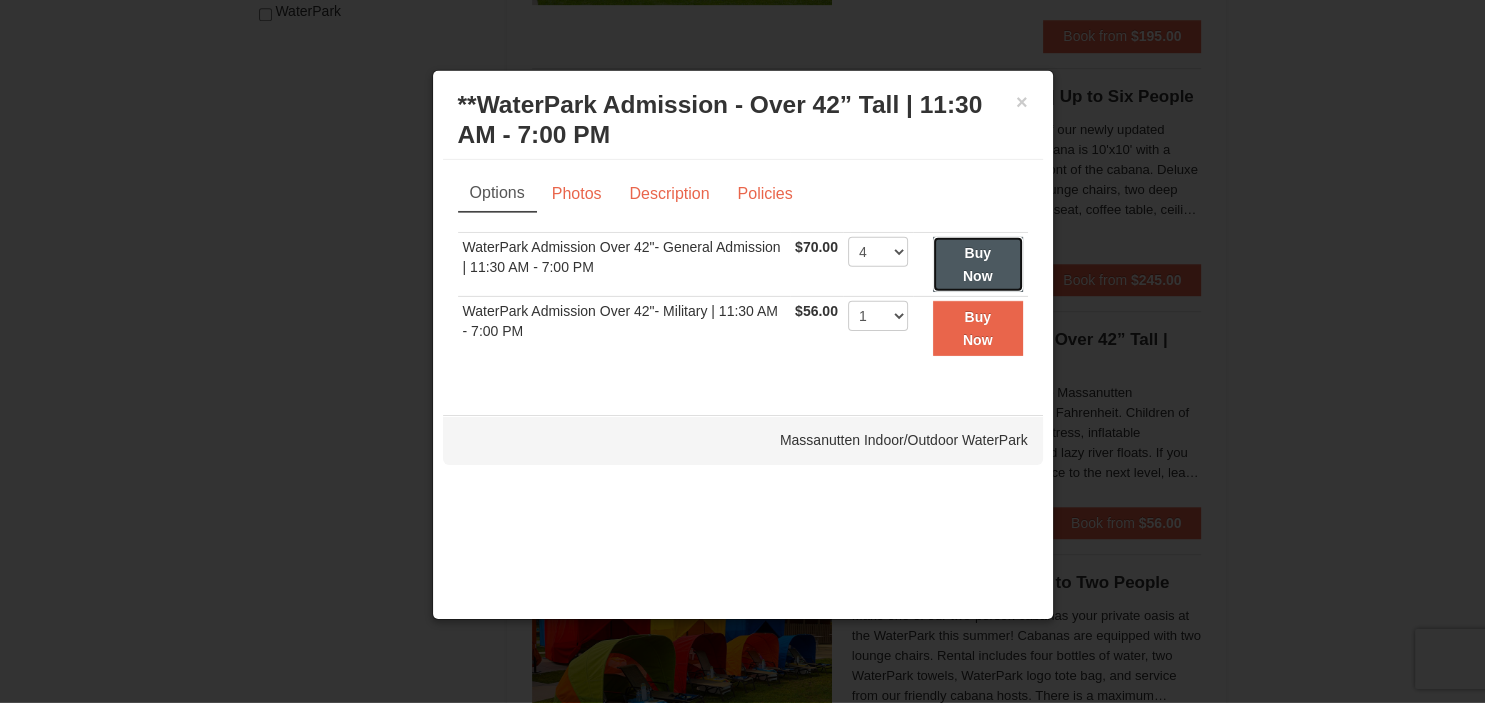click on "Buy Now" at bounding box center (978, 264) 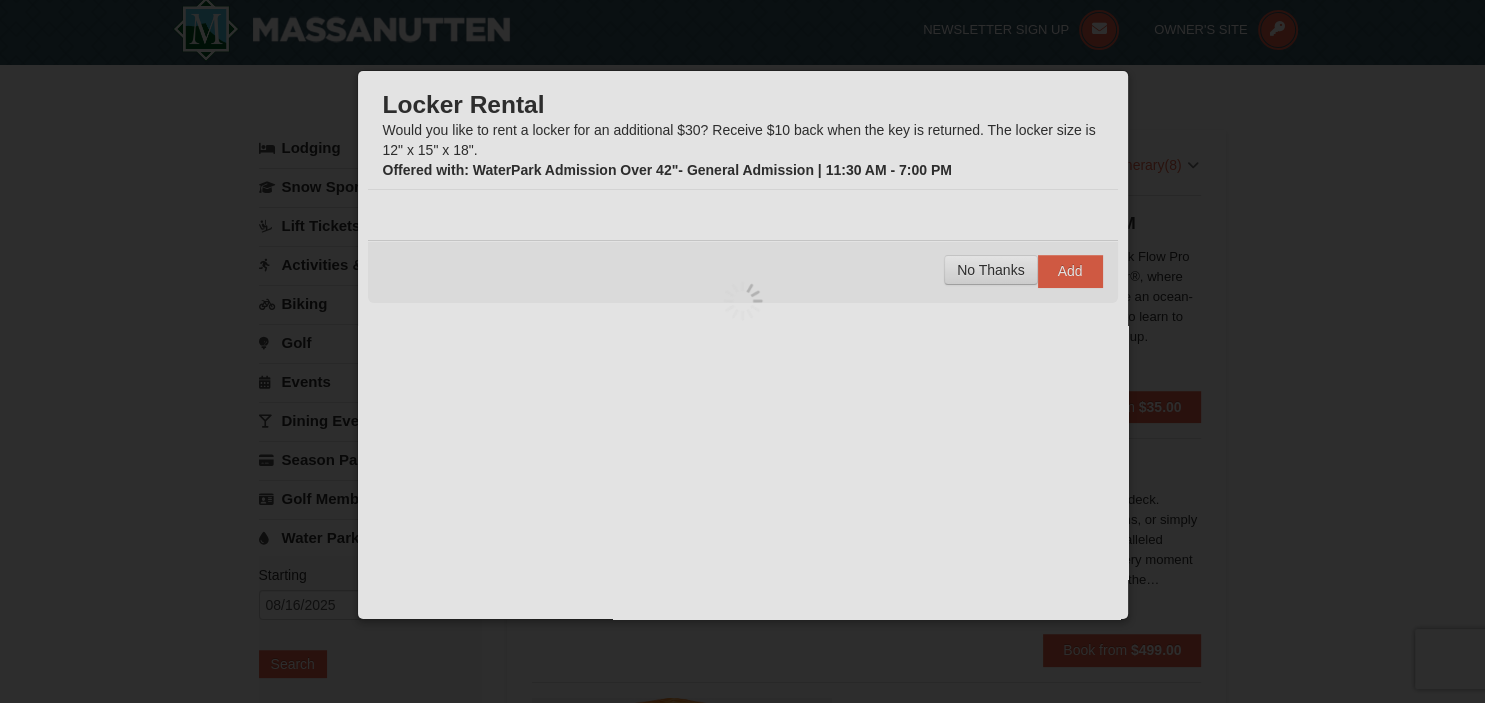 scroll, scrollTop: 6, scrollLeft: 0, axis: vertical 